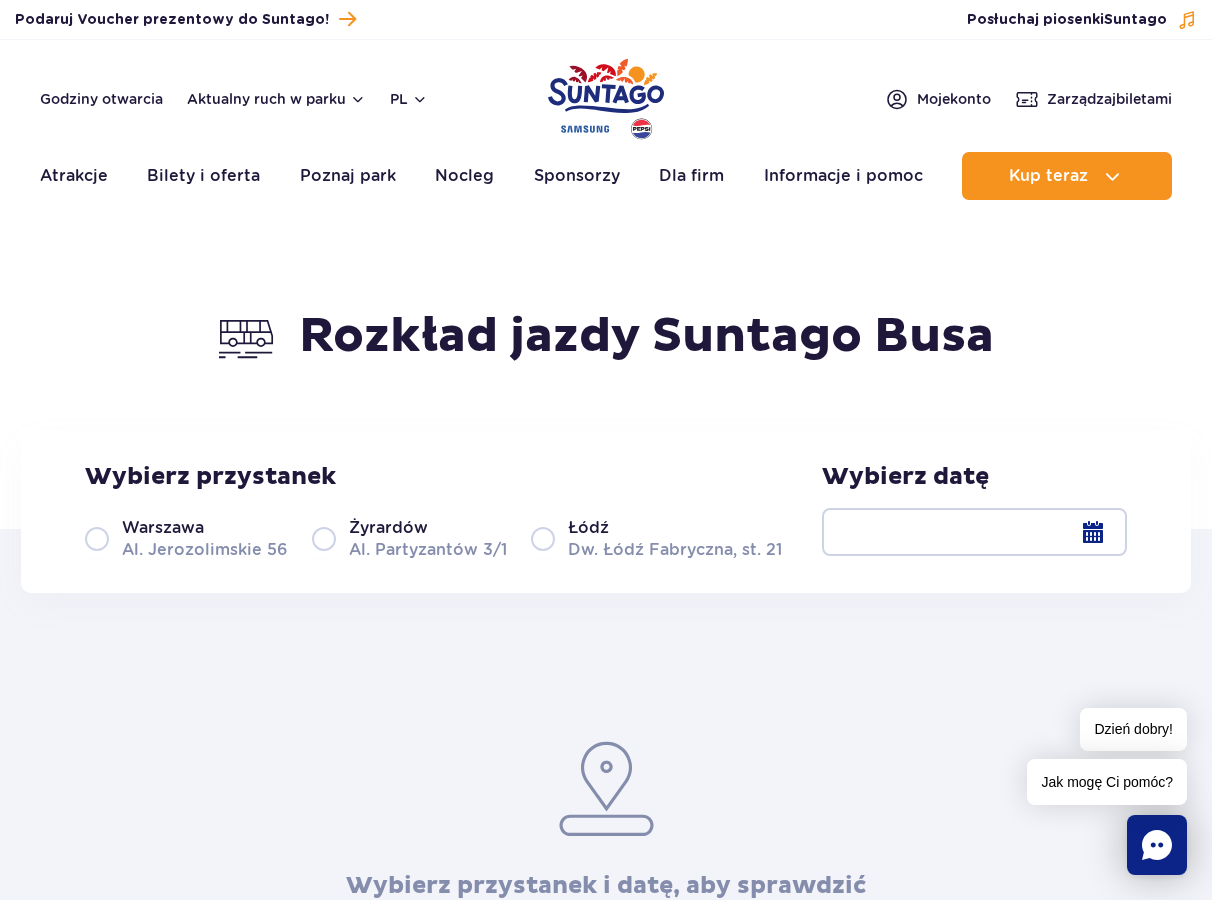 scroll, scrollTop: 0, scrollLeft: 0, axis: both 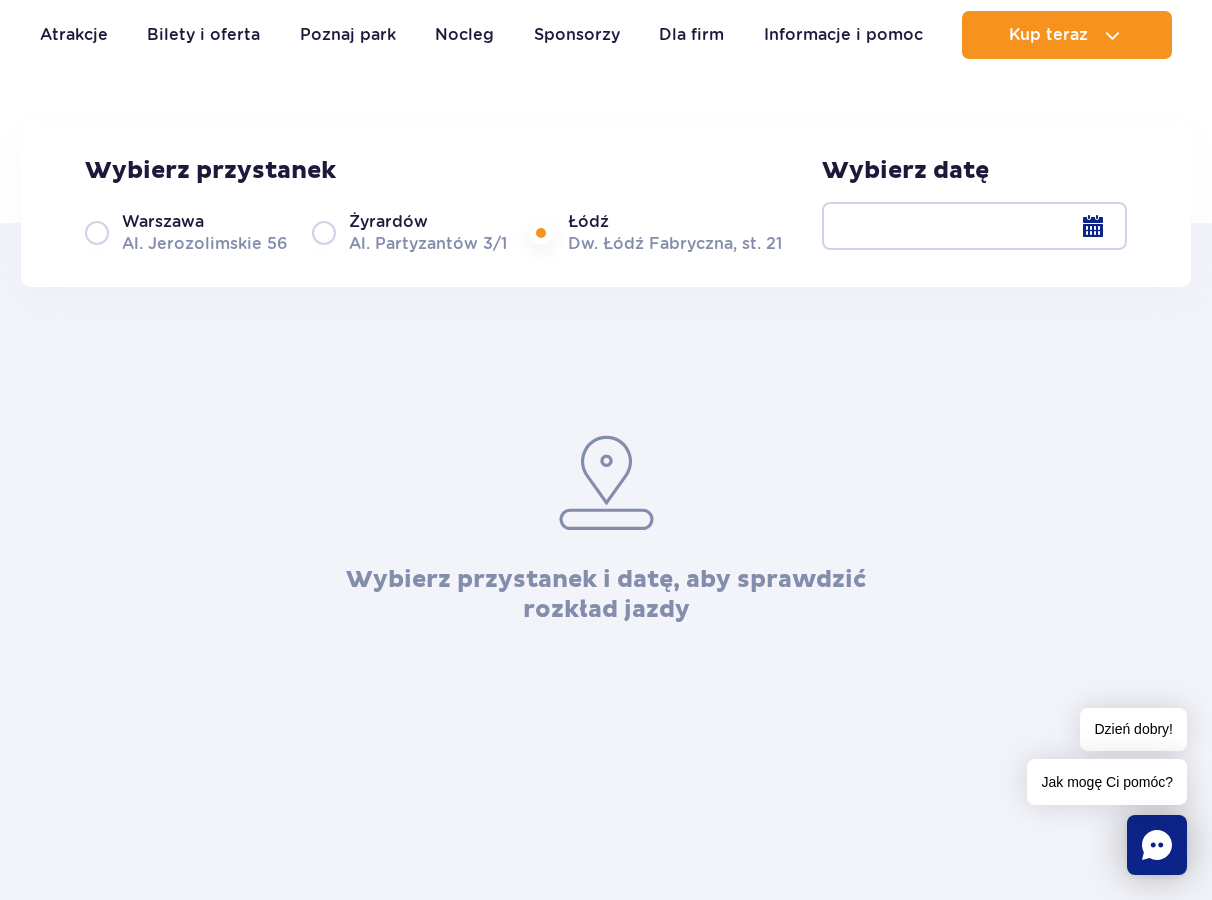 click at bounding box center (974, 226) 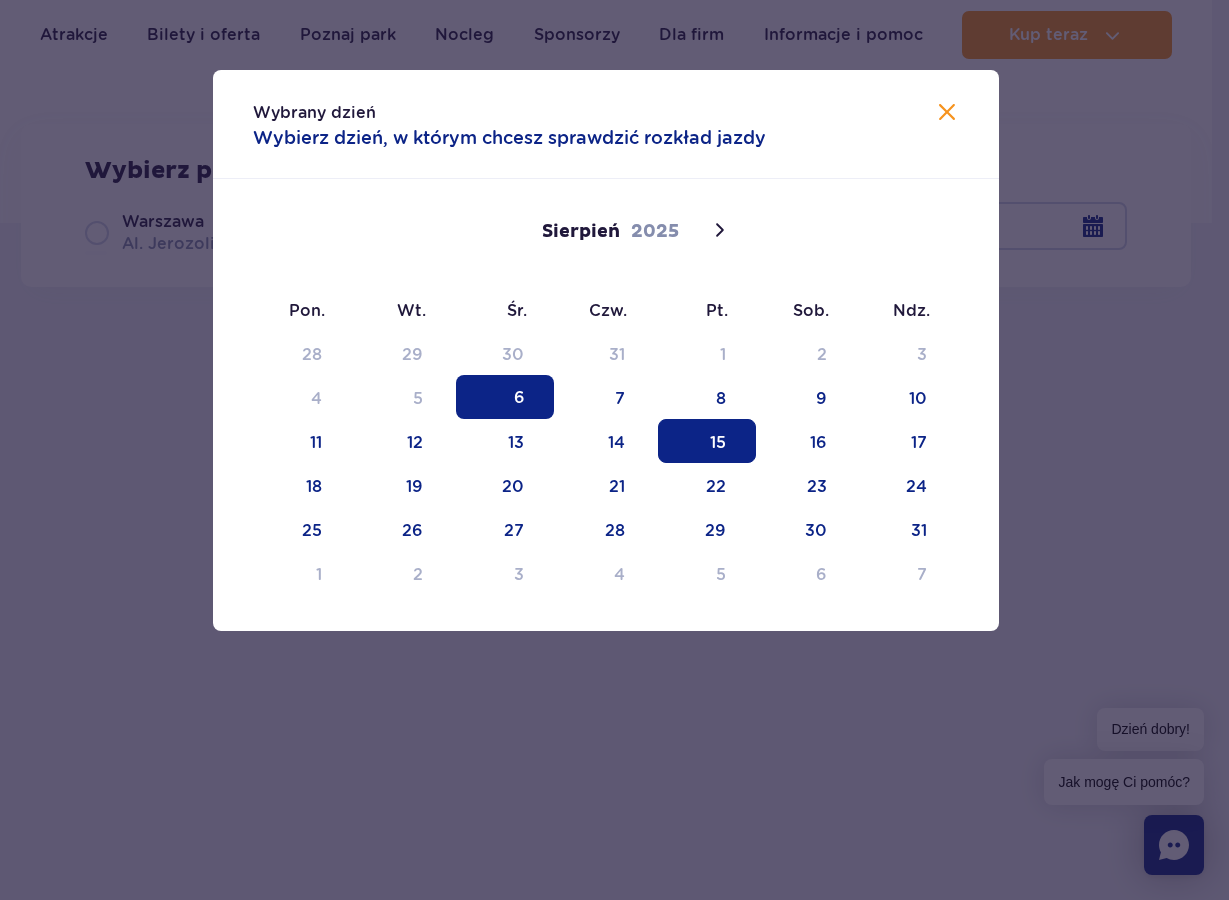 click on "15" at bounding box center (707, 441) 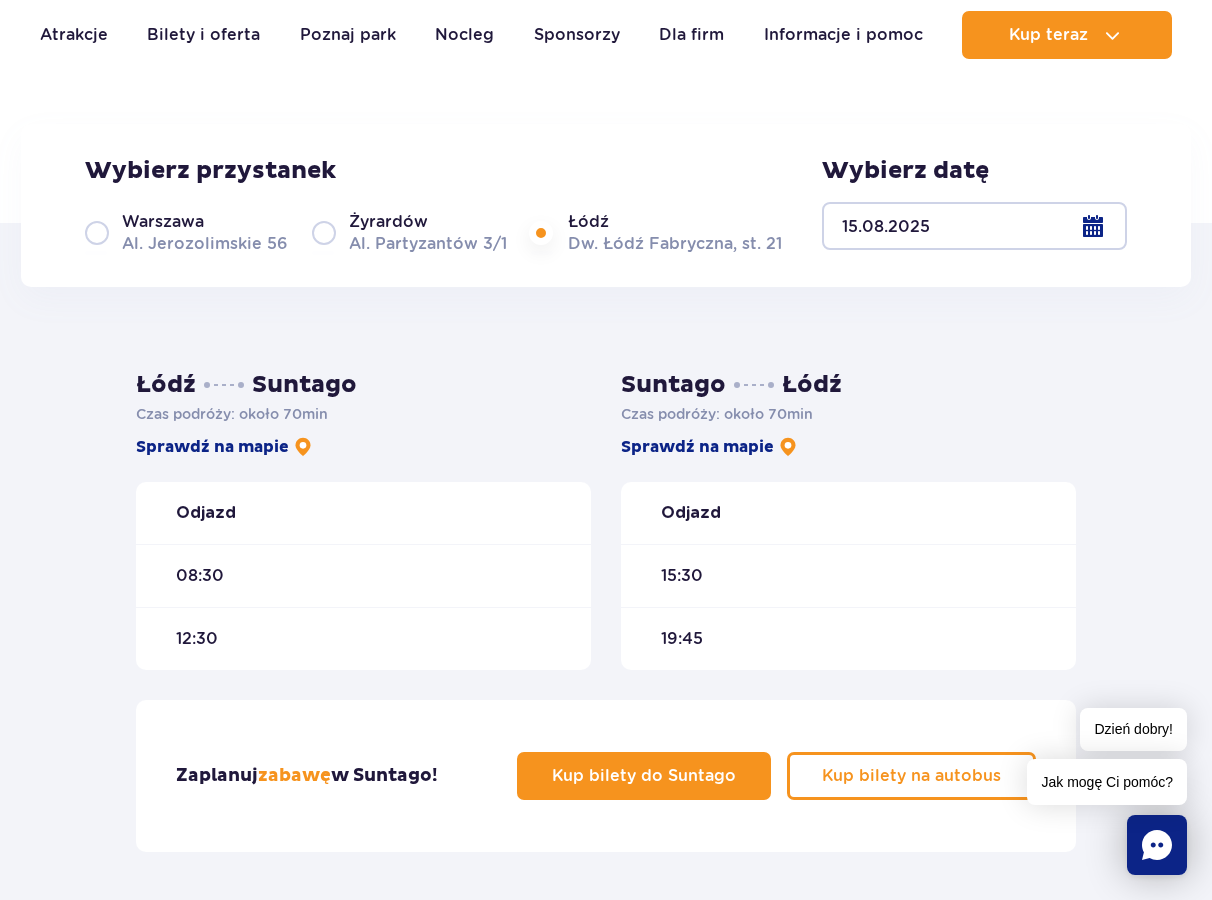 click at bounding box center [974, 226] 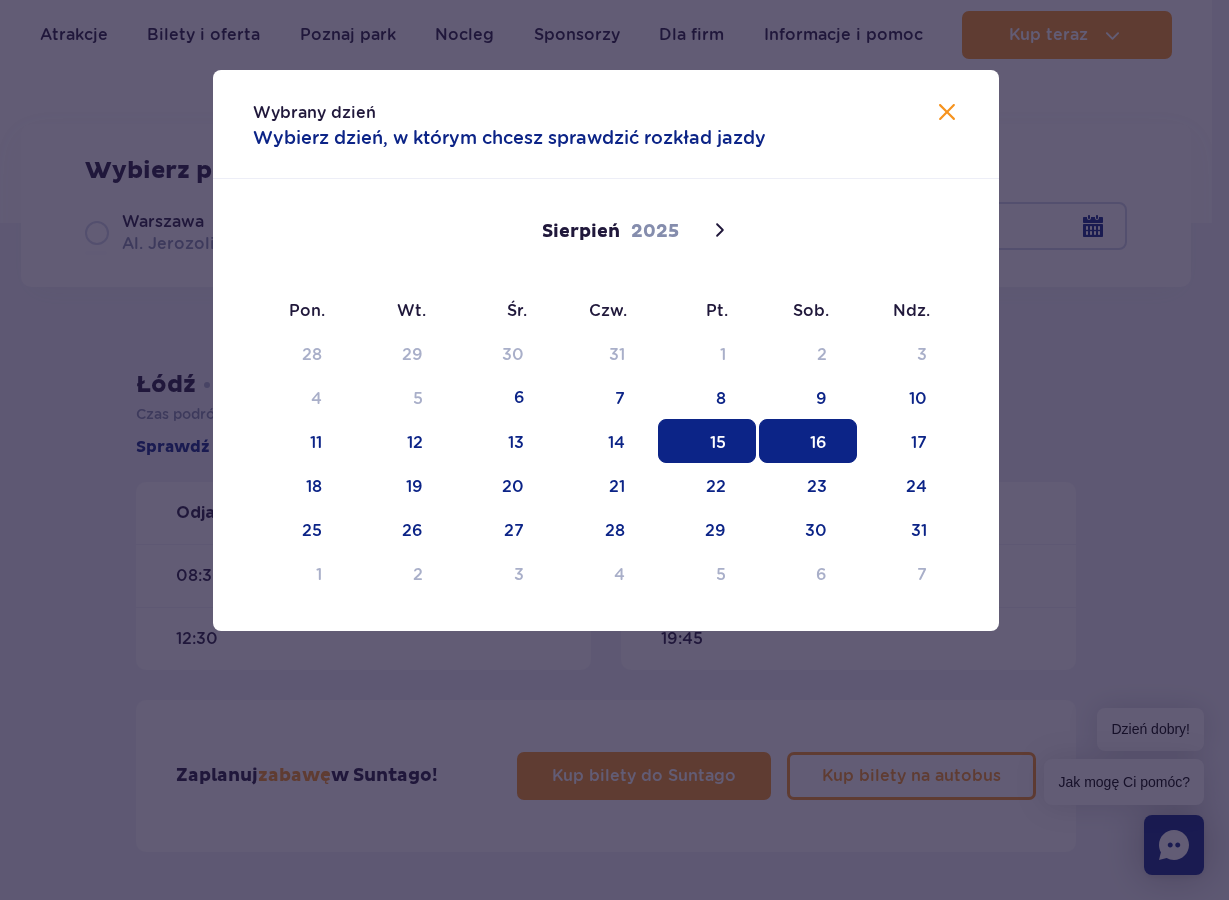 click on "16" at bounding box center [808, 441] 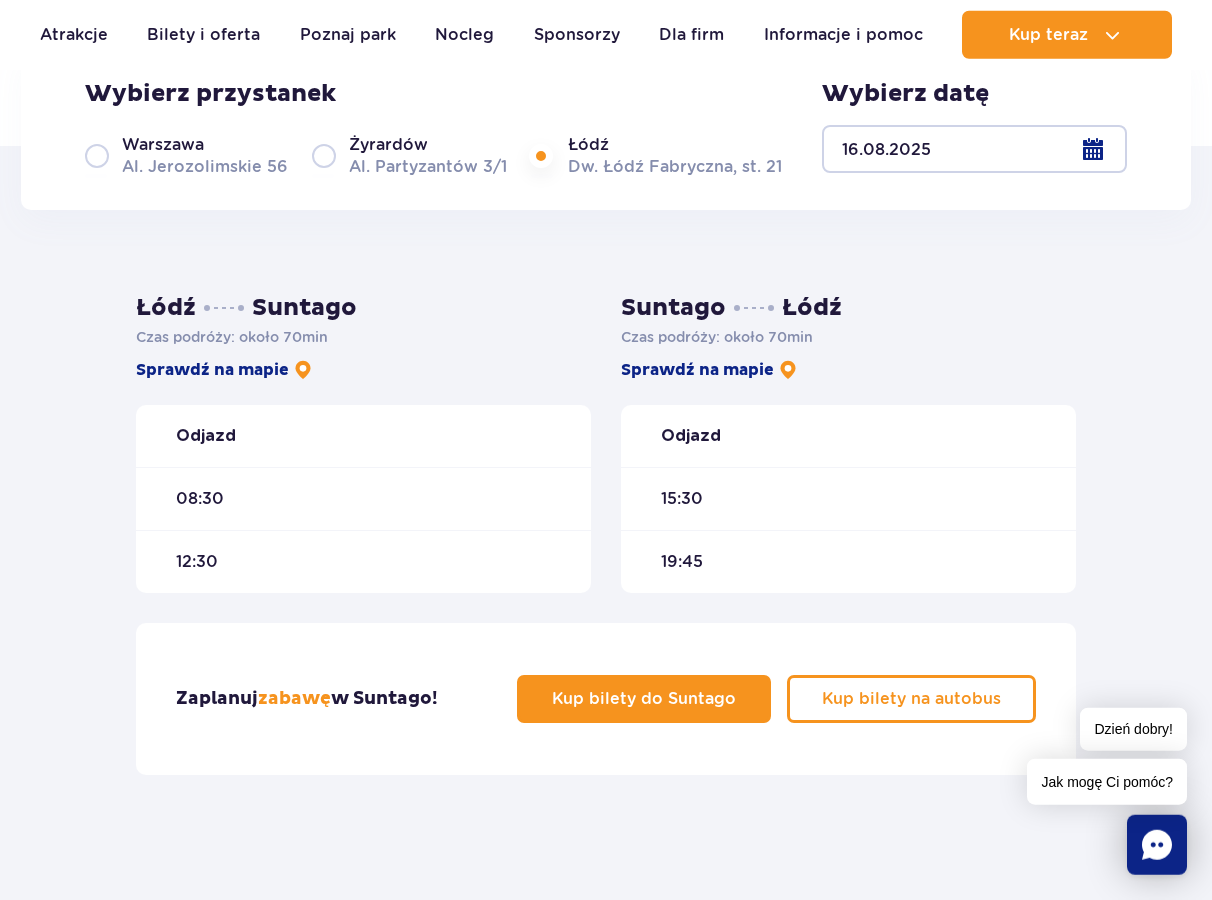scroll, scrollTop: 408, scrollLeft: 0, axis: vertical 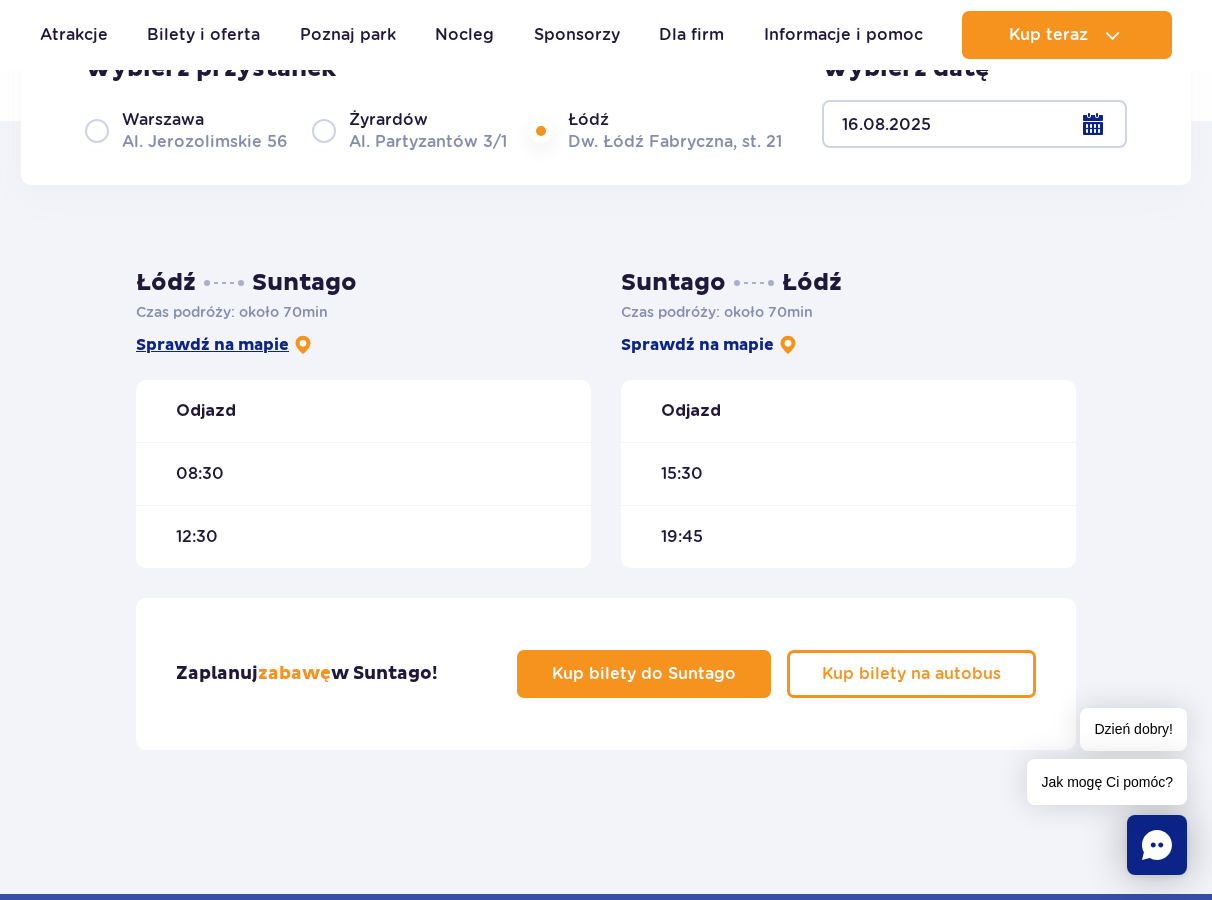 click on "Sprawdź na mapie" at bounding box center [224, 345] 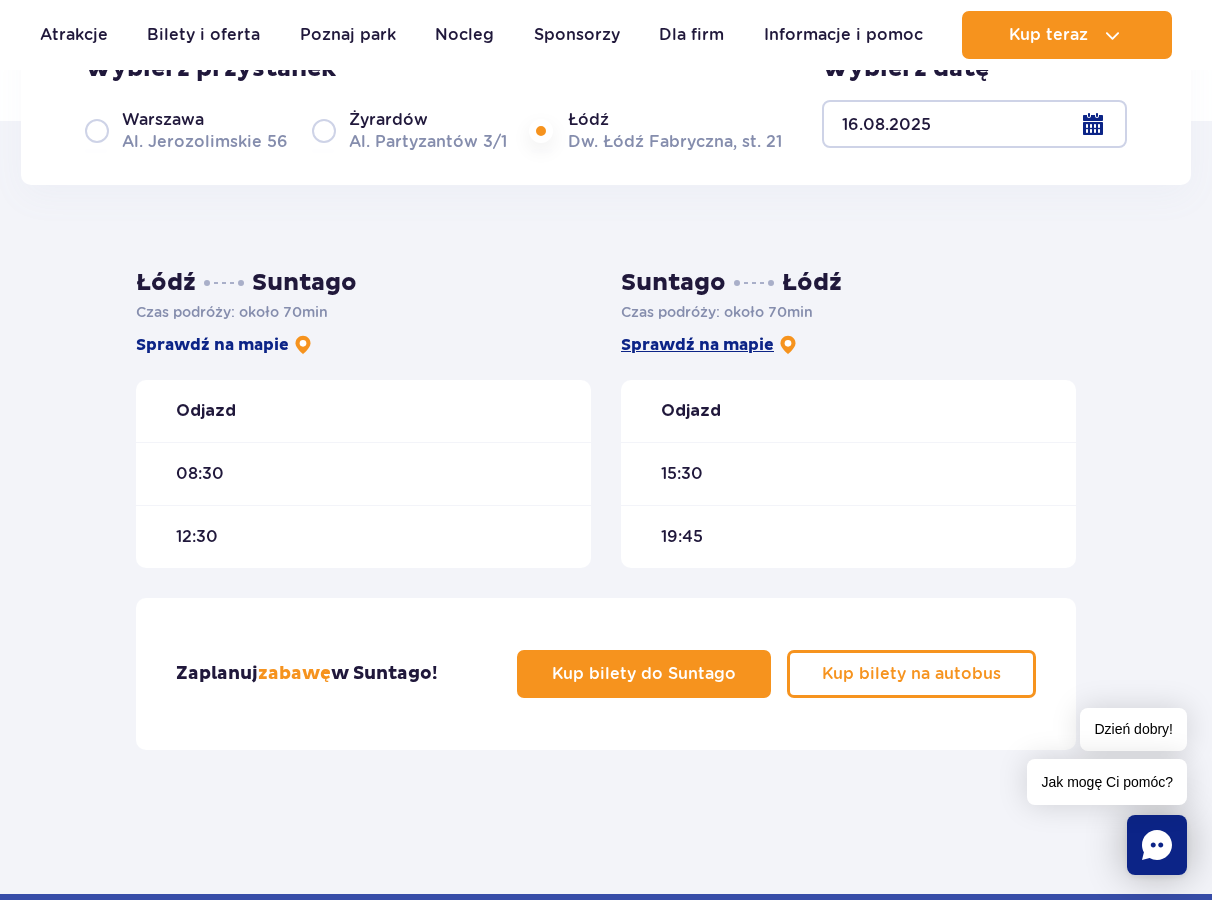 click on "Sprawdź na mapie" at bounding box center (709, 345) 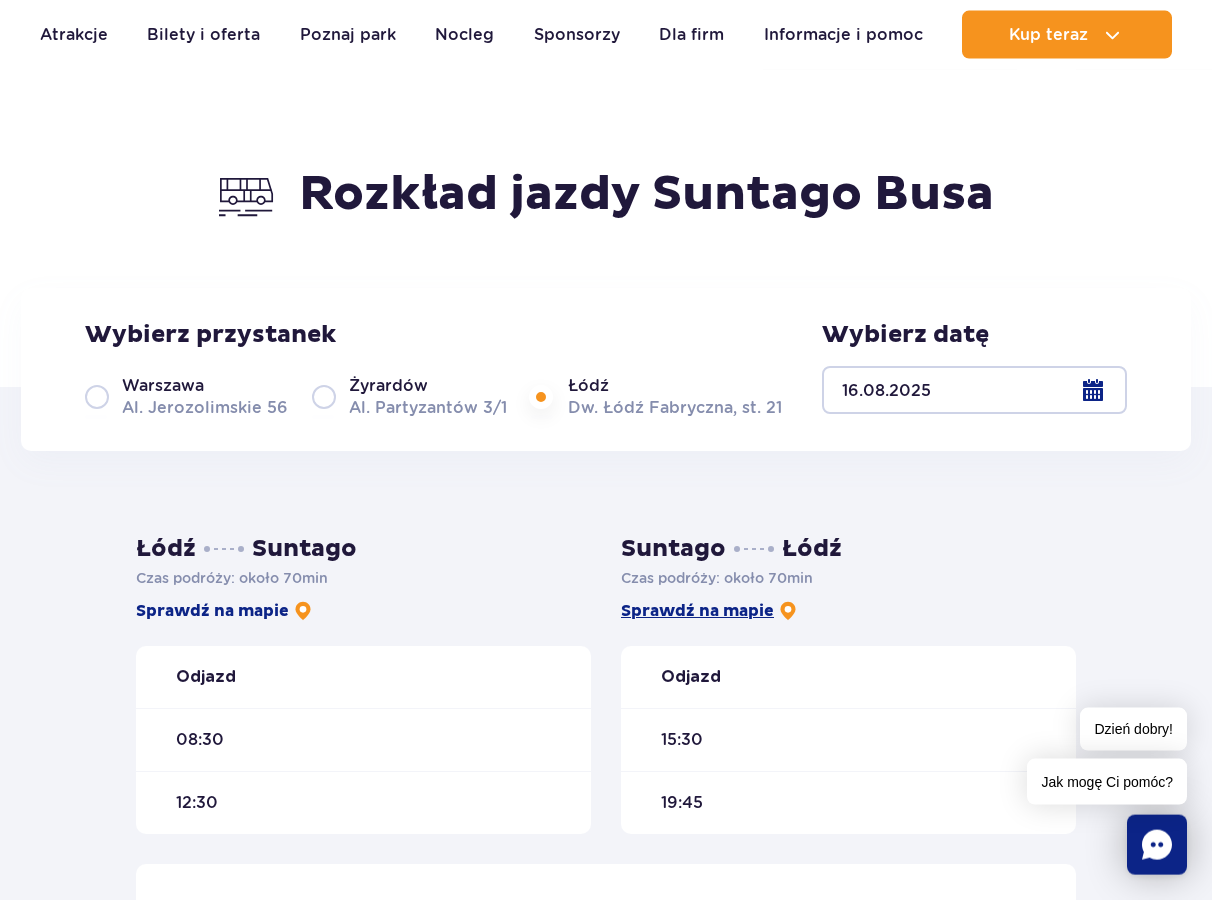 scroll, scrollTop: 0, scrollLeft: 0, axis: both 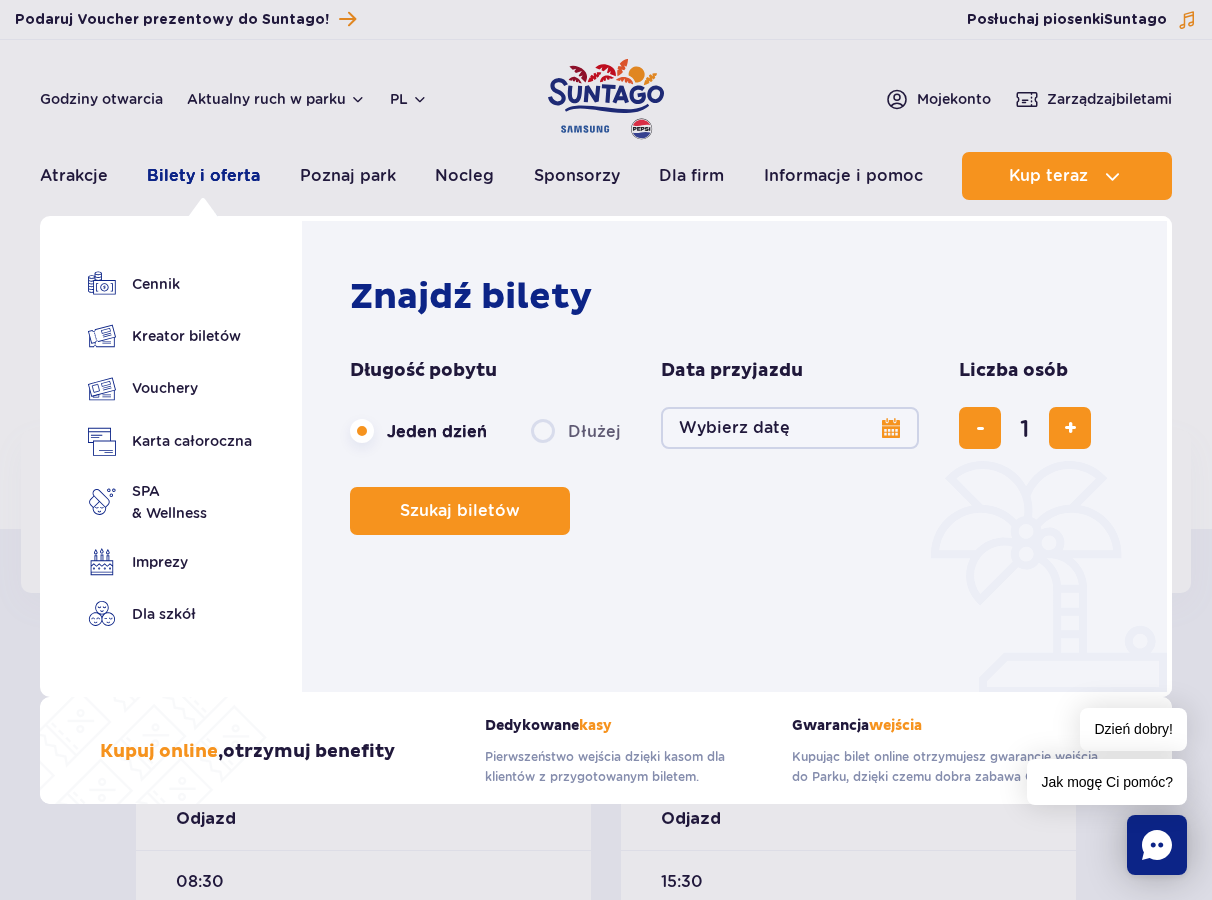 click on "Bilety i oferta" at bounding box center [203, 176] 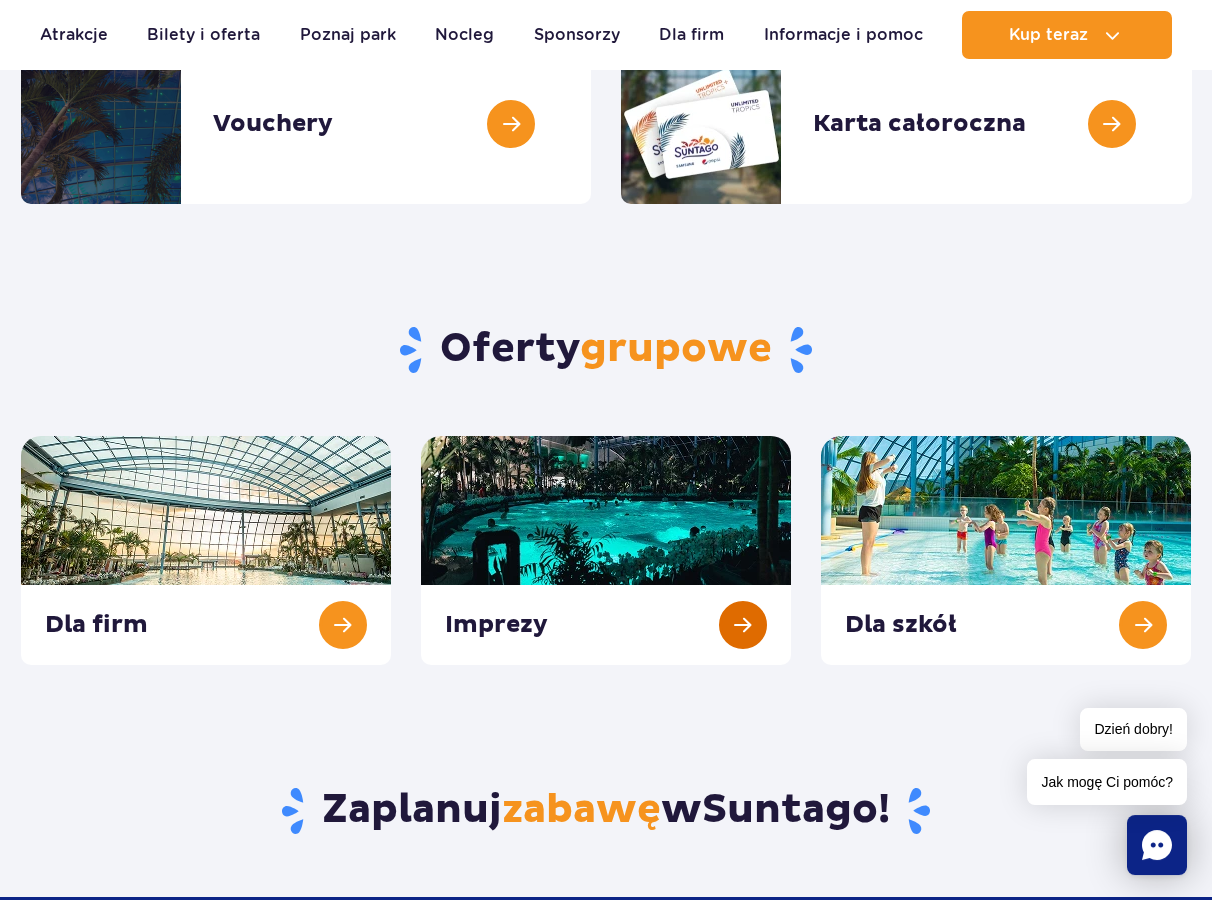 scroll, scrollTop: 306, scrollLeft: 0, axis: vertical 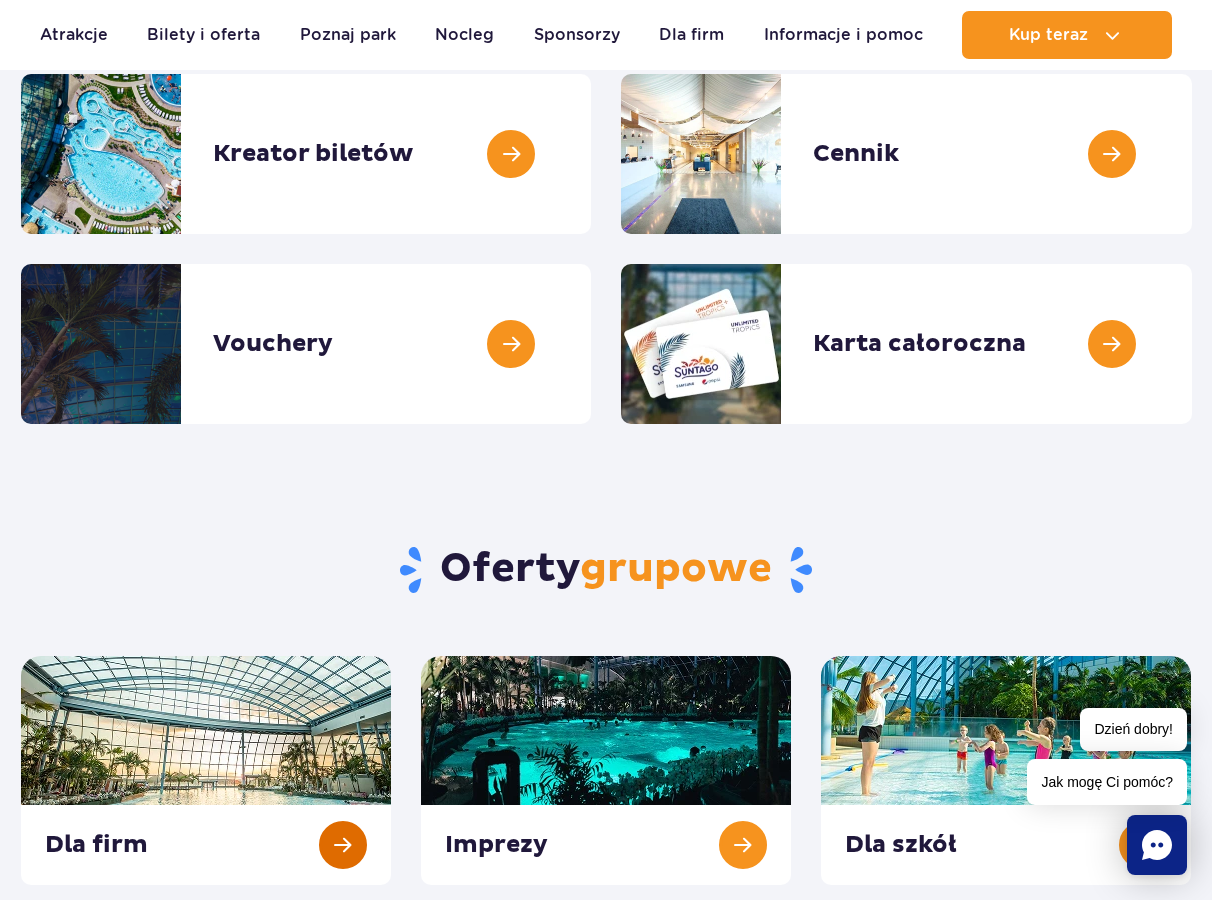 click at bounding box center [206, 770] 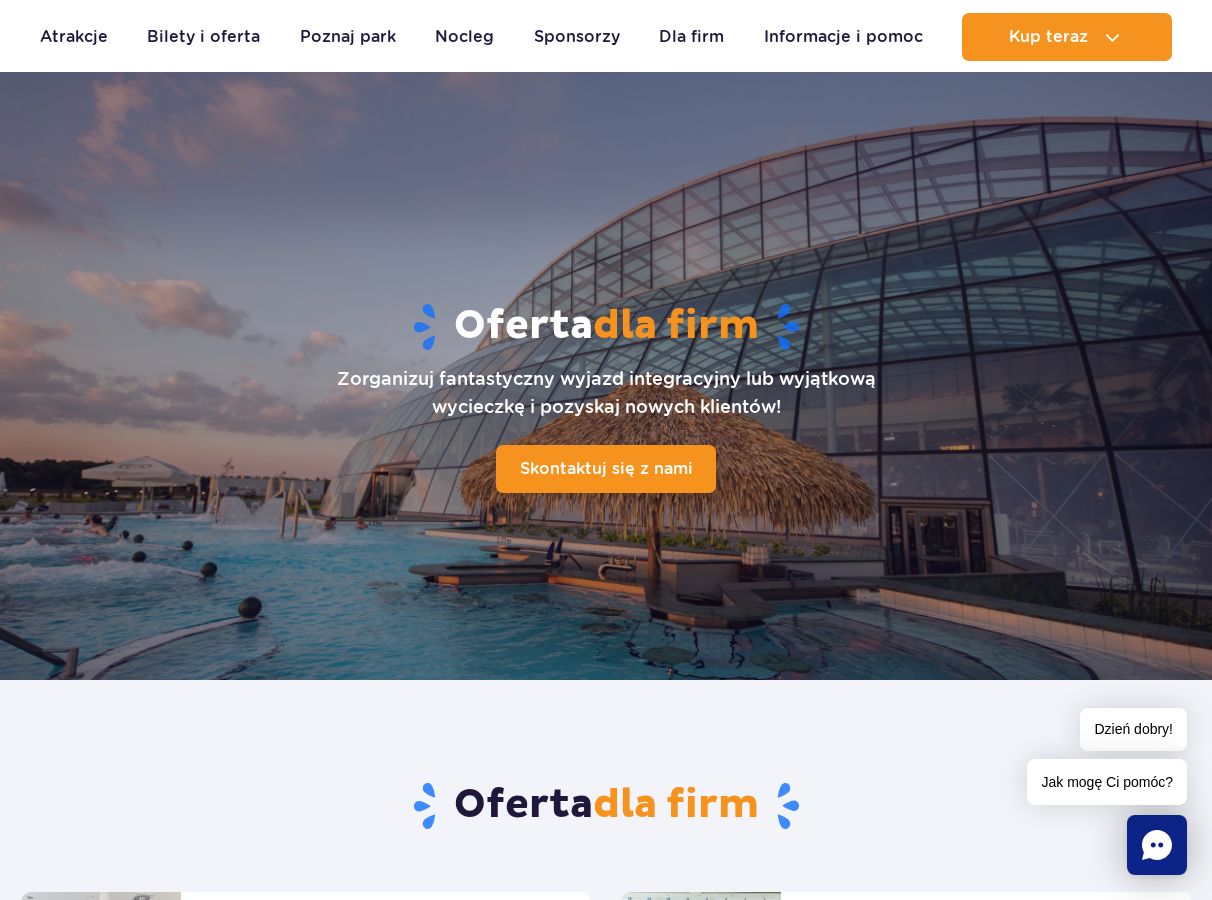 scroll, scrollTop: 510, scrollLeft: 0, axis: vertical 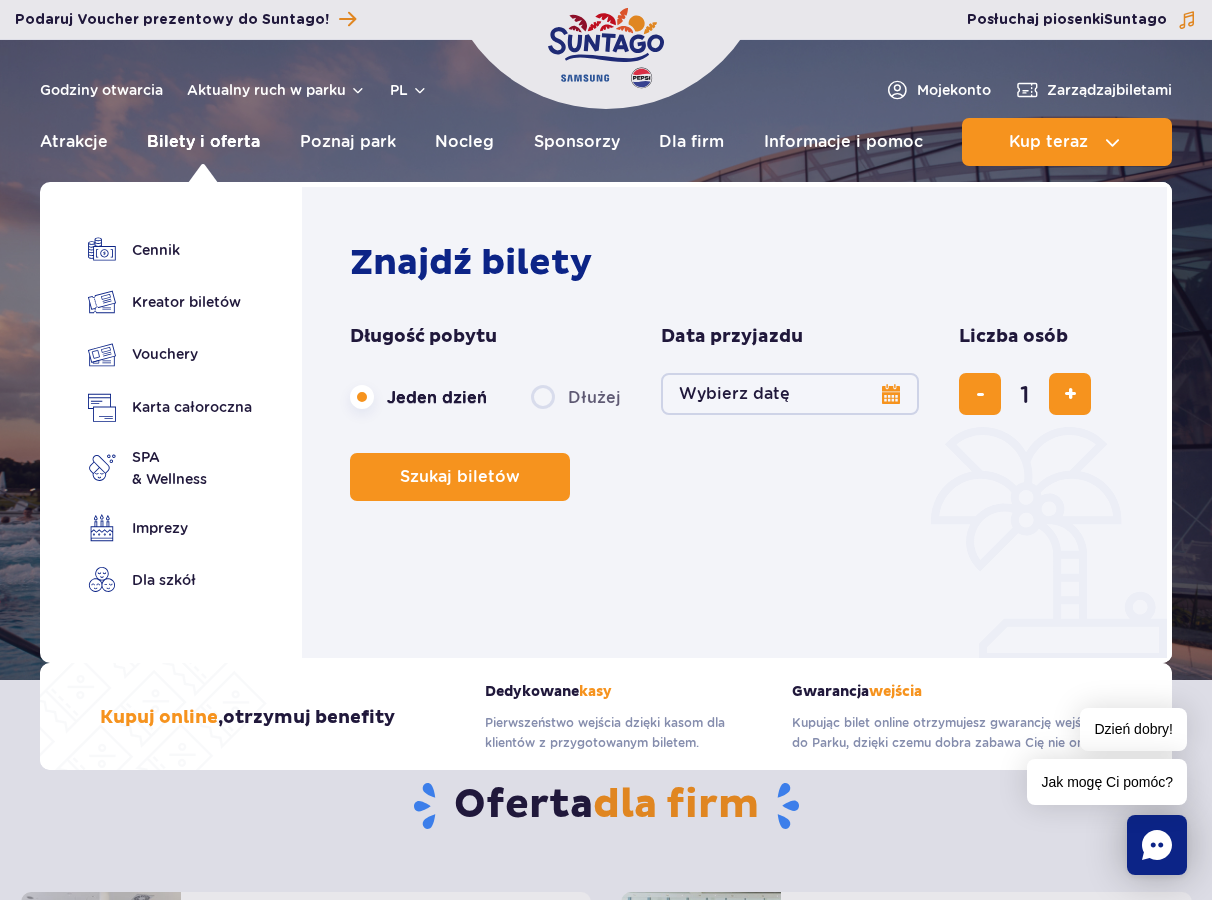 click on "Bilety i oferta" at bounding box center (203, 142) 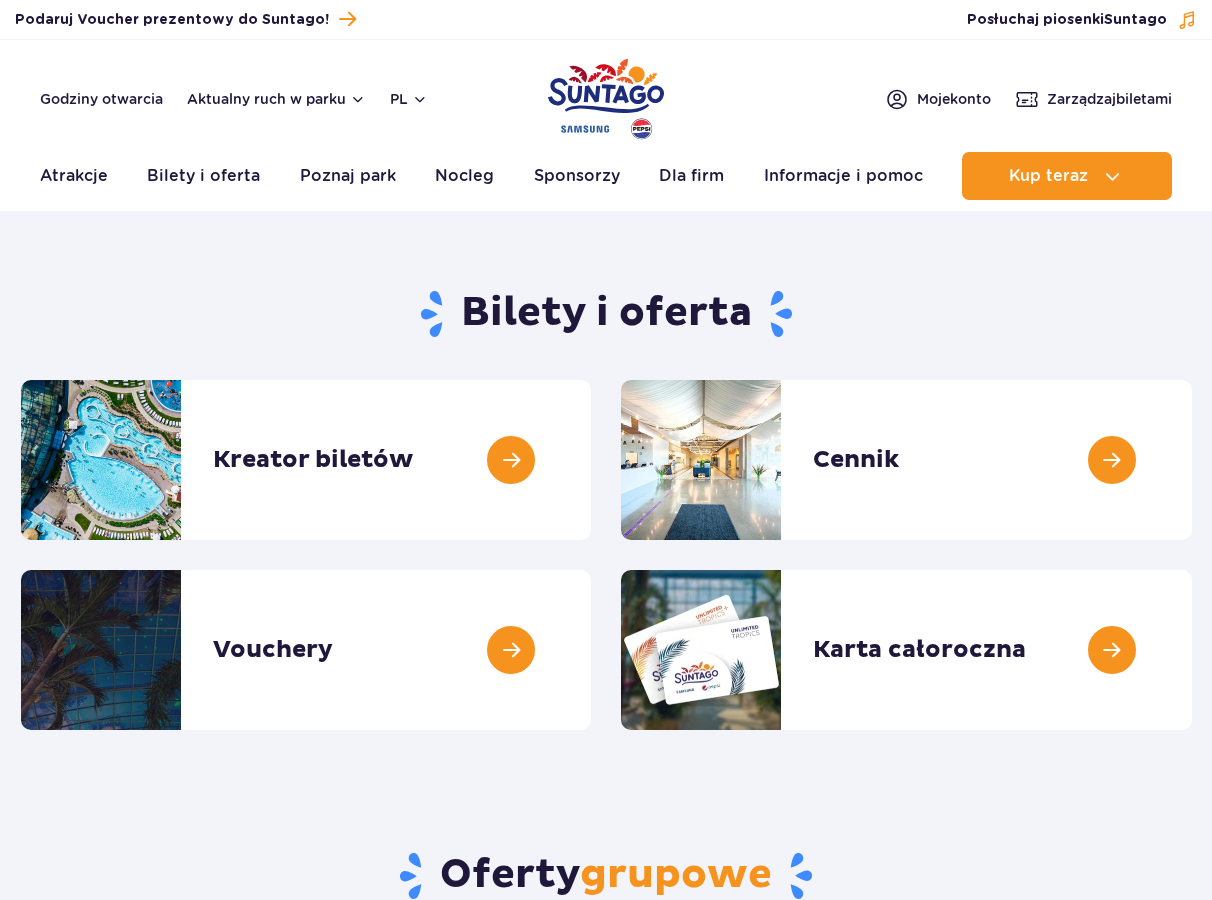 click at bounding box center (591, 460) 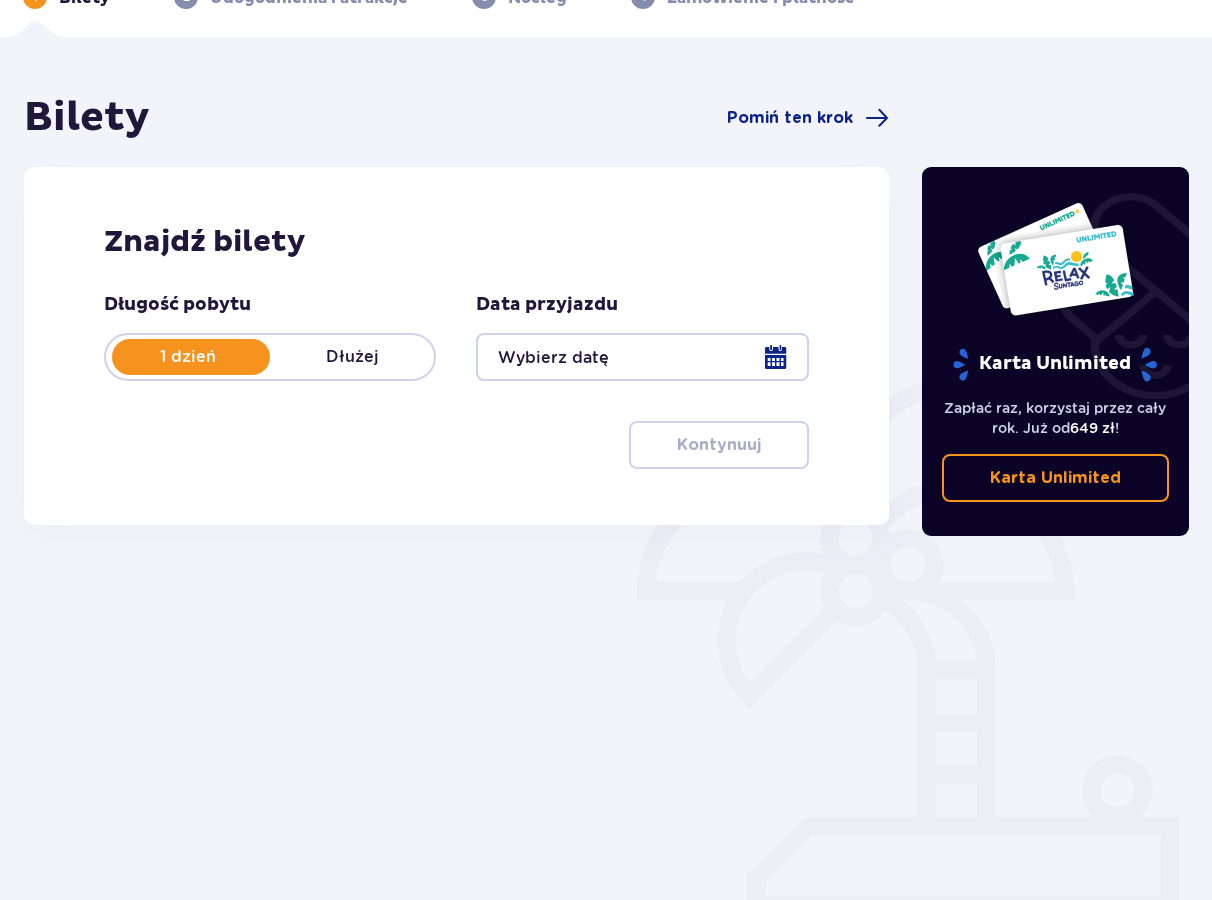 scroll, scrollTop: 0, scrollLeft: 0, axis: both 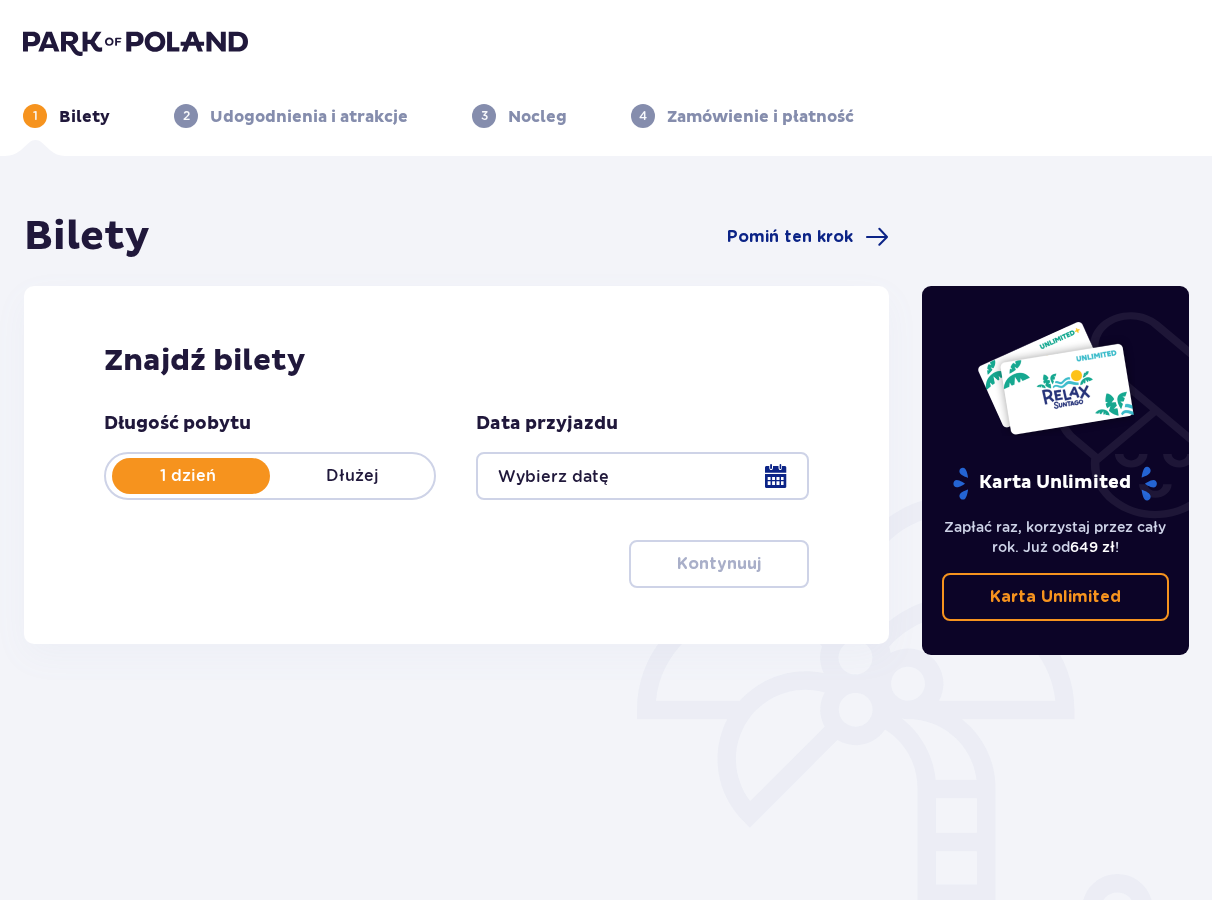 click at bounding box center [642, 476] 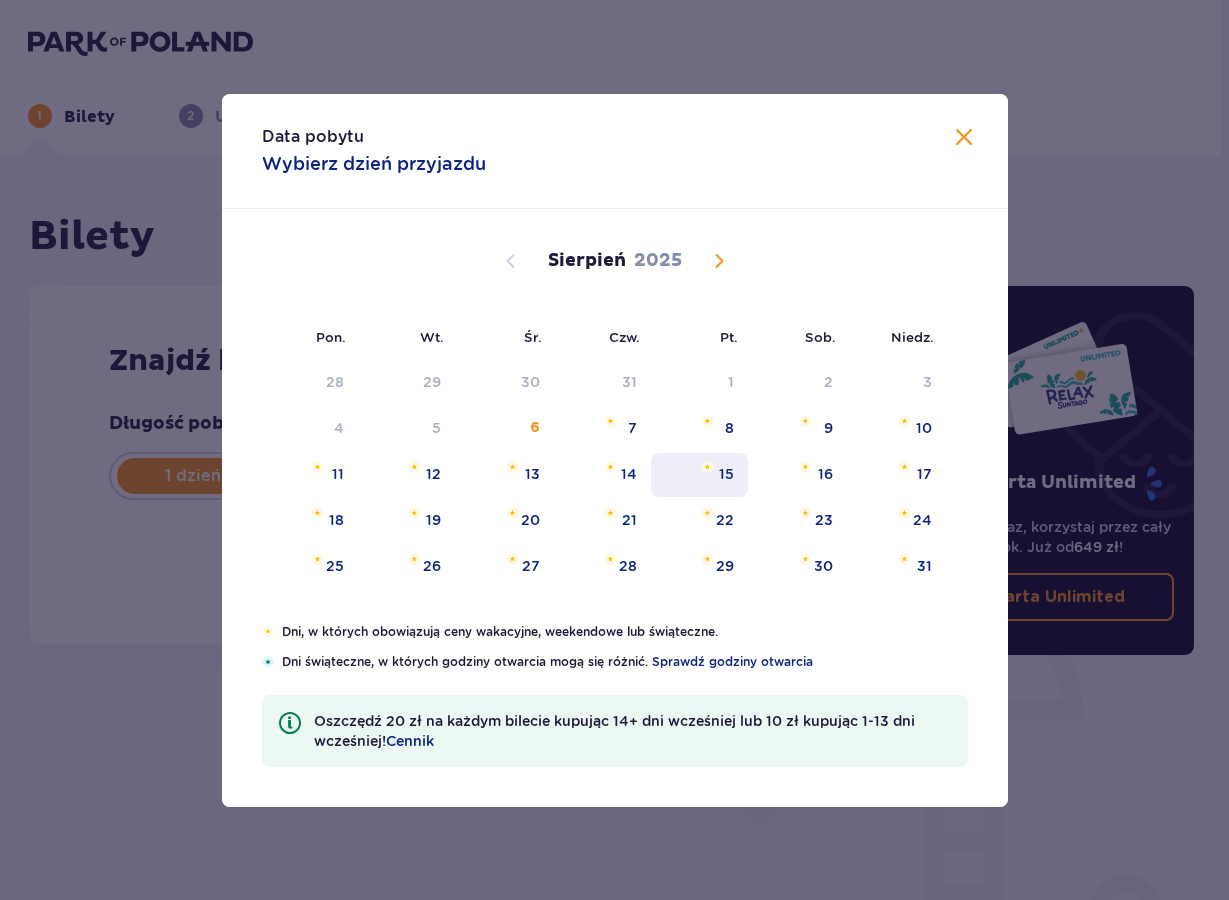 click on "15" at bounding box center (699, 475) 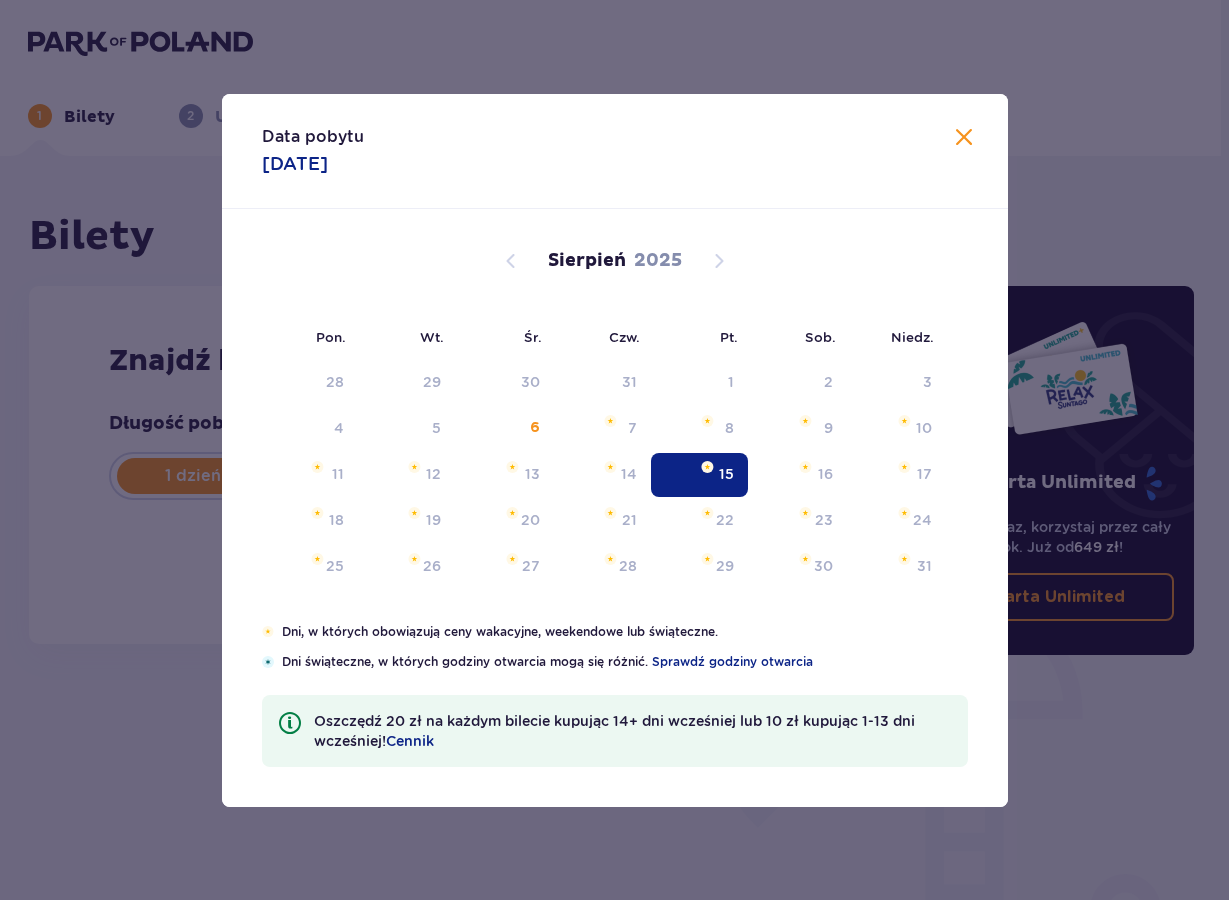 type on "15.08.25" 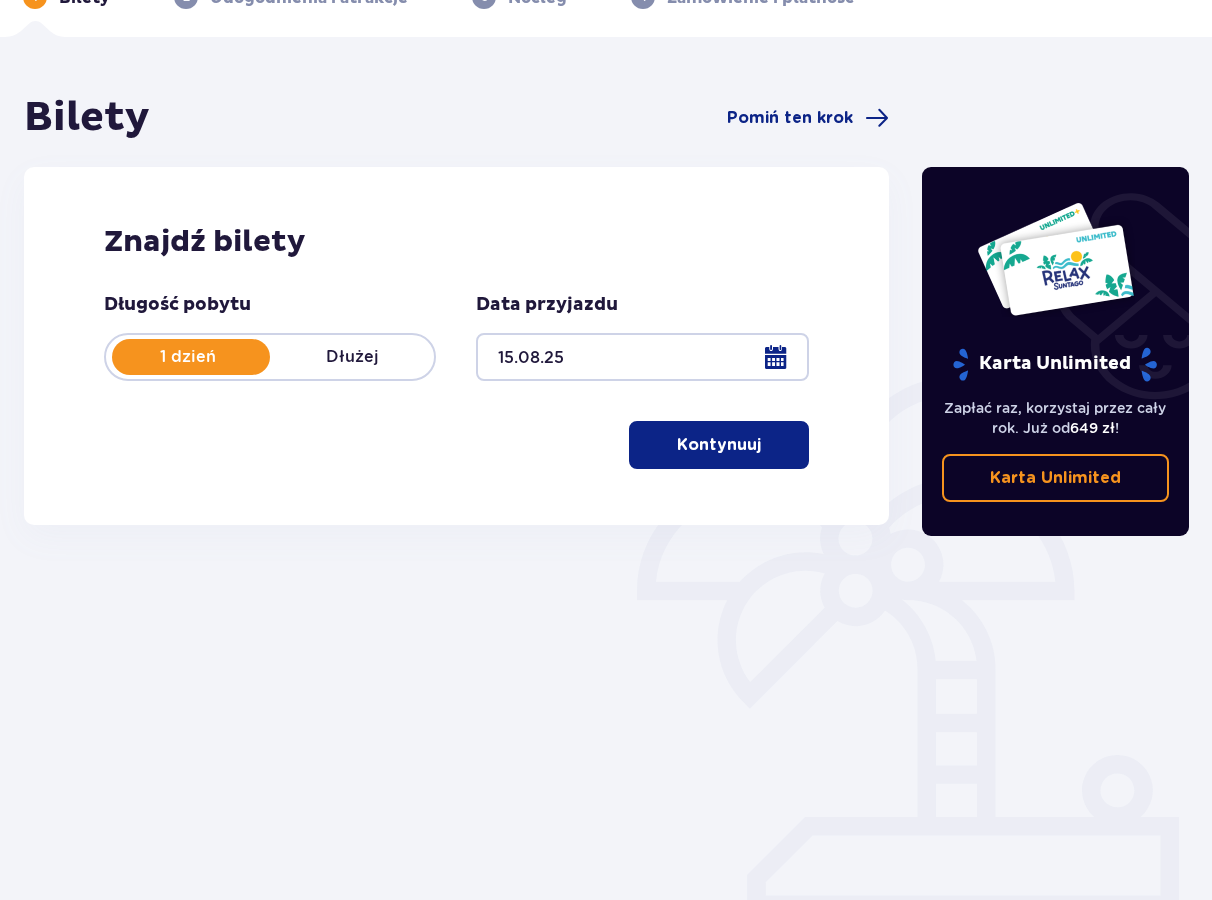 scroll, scrollTop: 0, scrollLeft: 0, axis: both 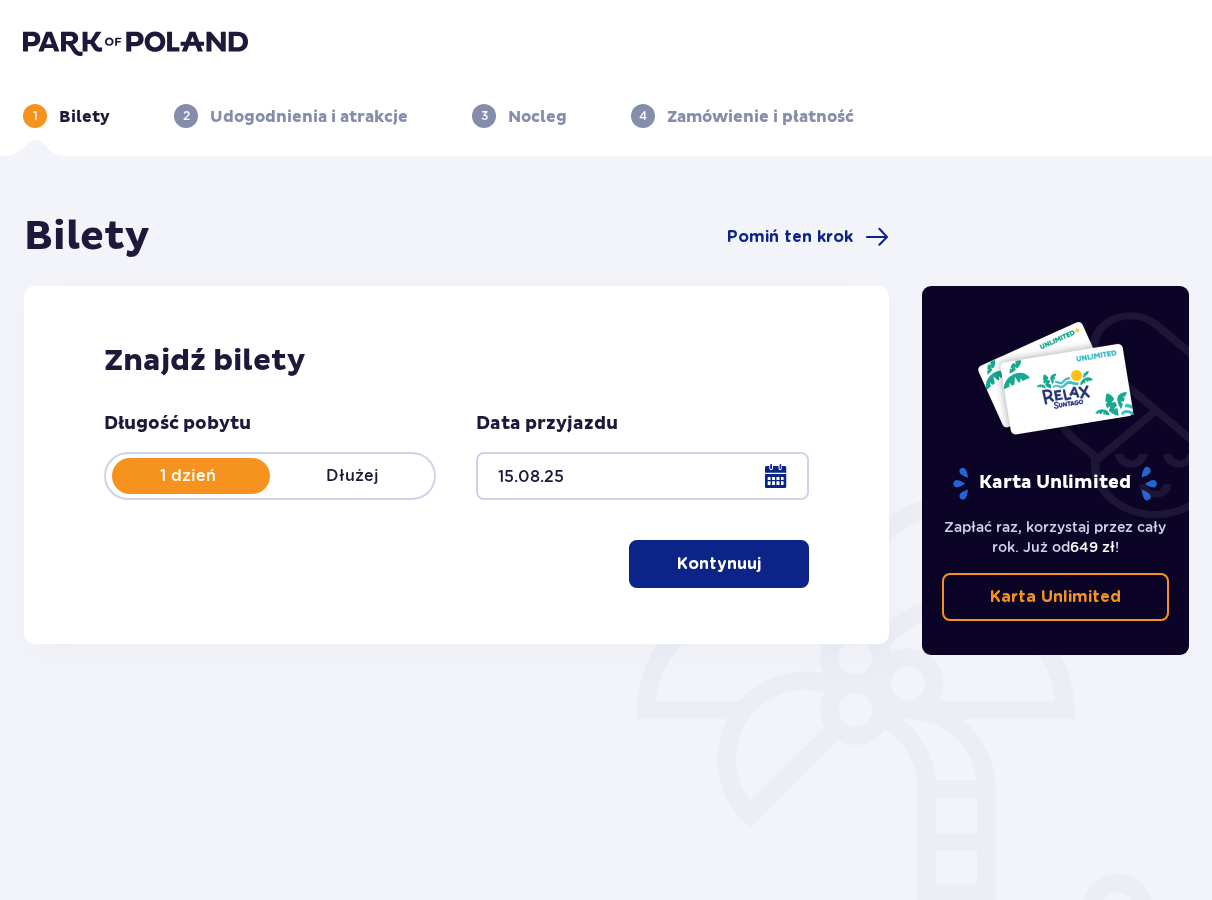 click on "Kontynuuj" at bounding box center (719, 564) 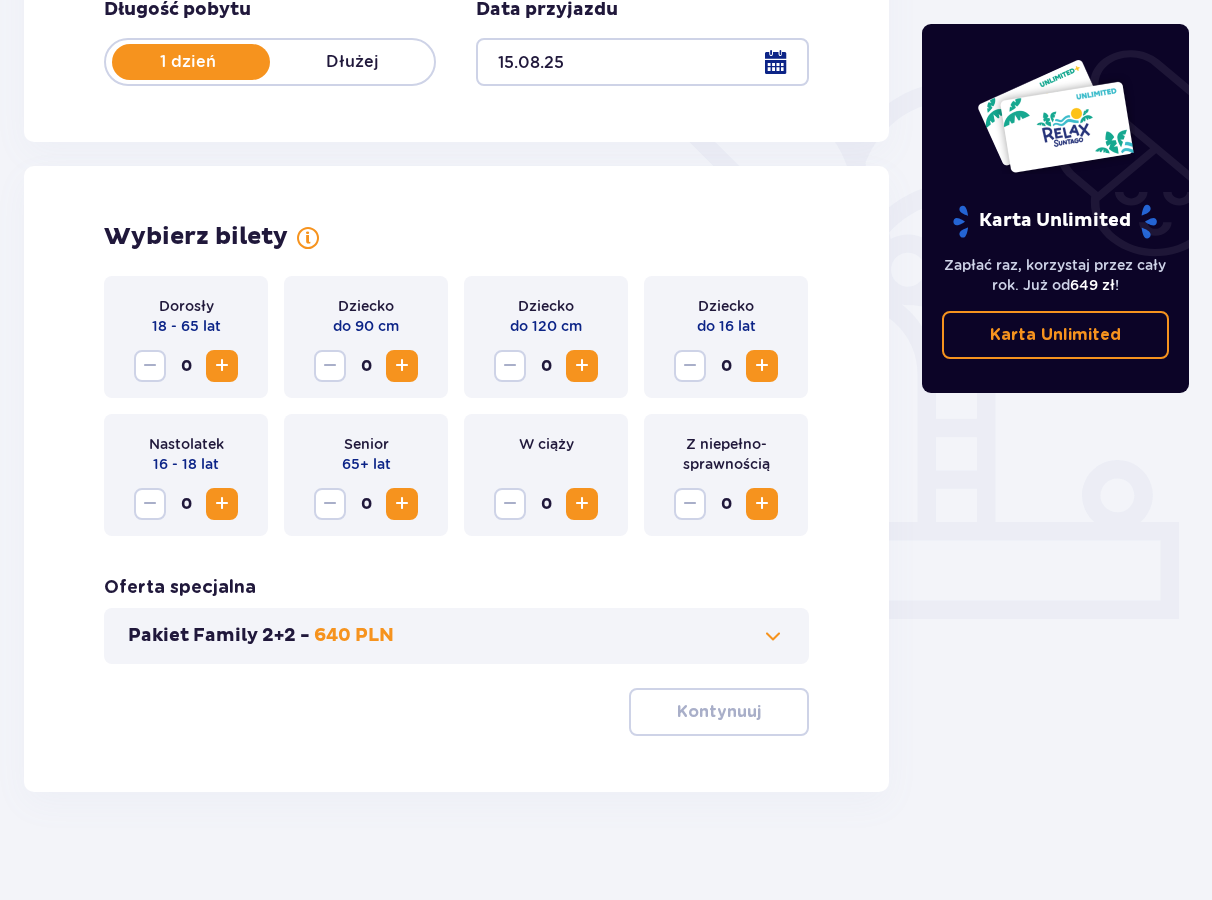 scroll, scrollTop: 426, scrollLeft: 0, axis: vertical 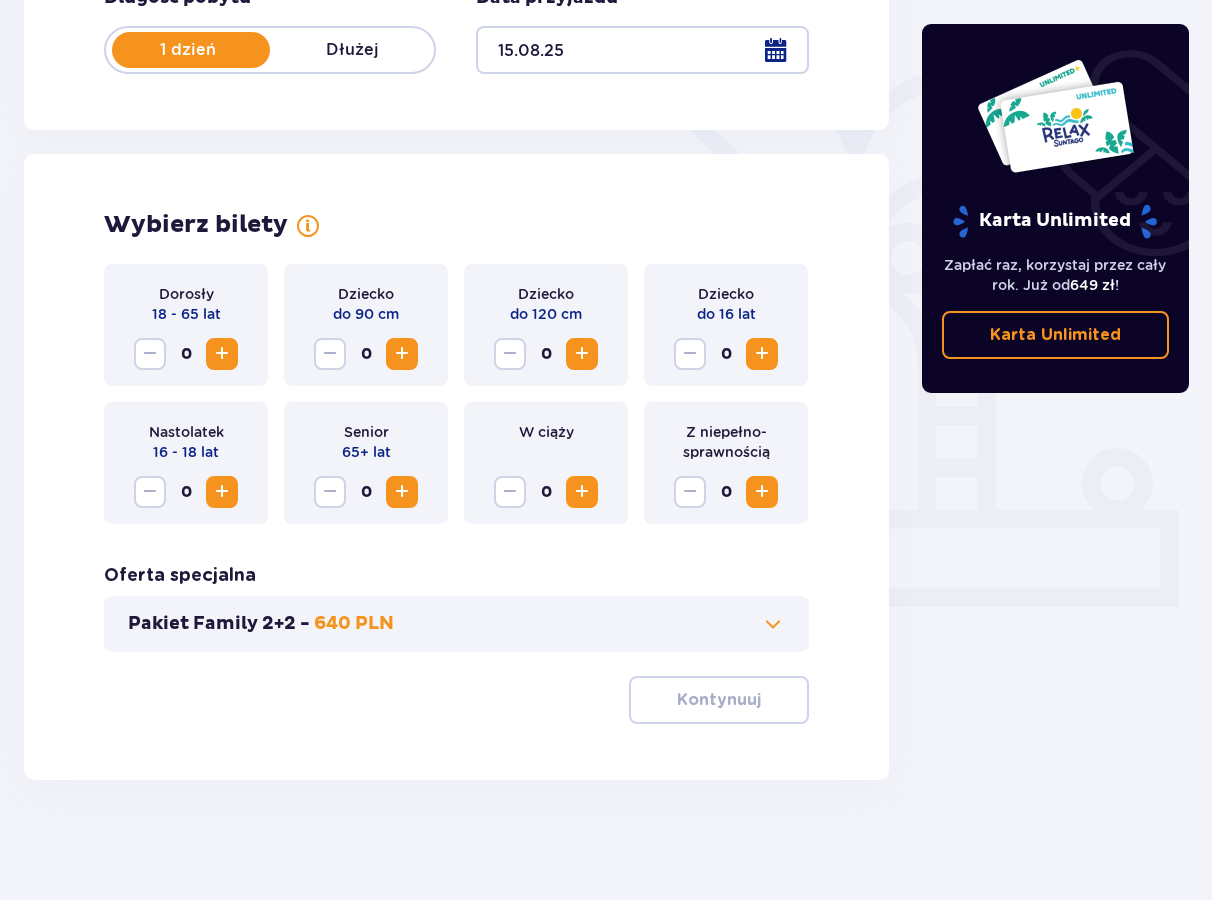 click at bounding box center (222, 354) 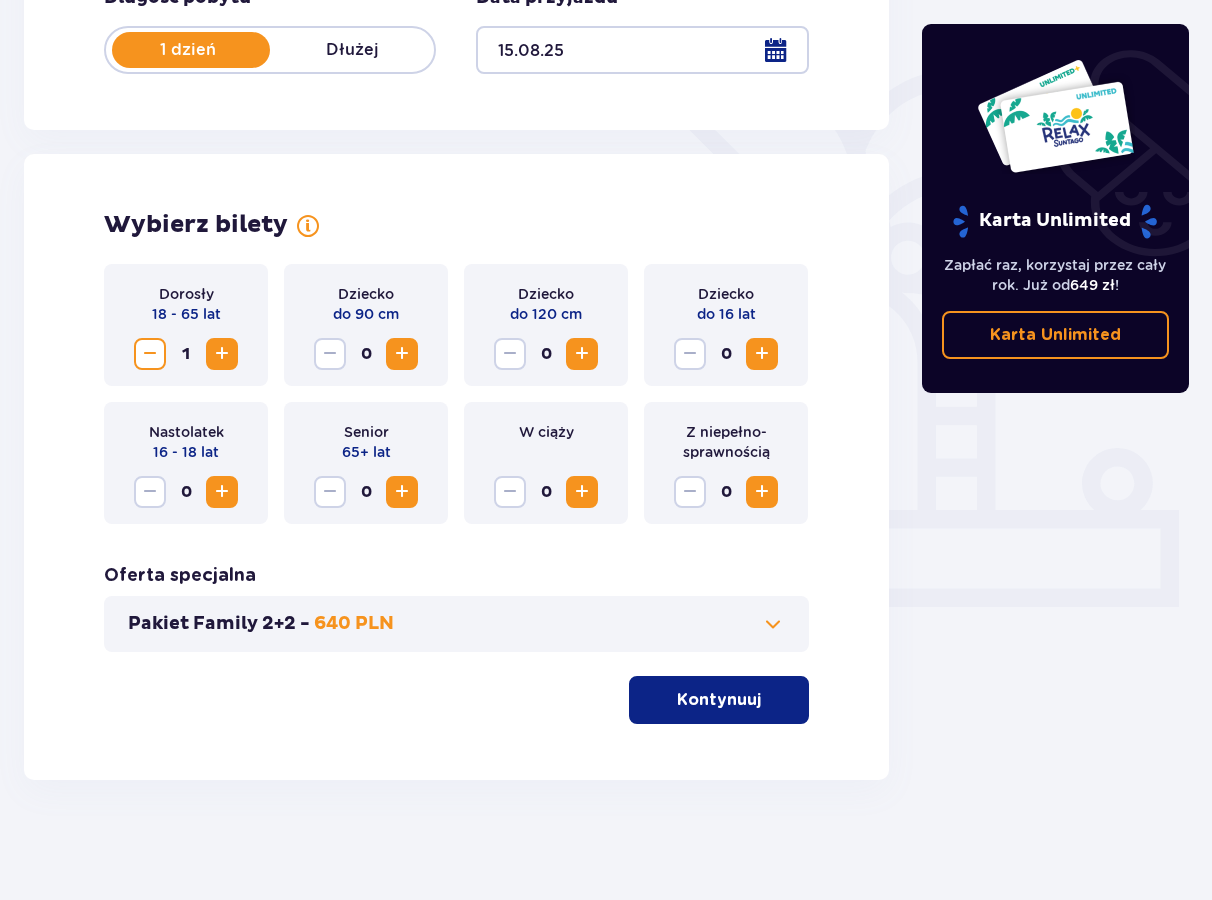 click at bounding box center (762, 492) 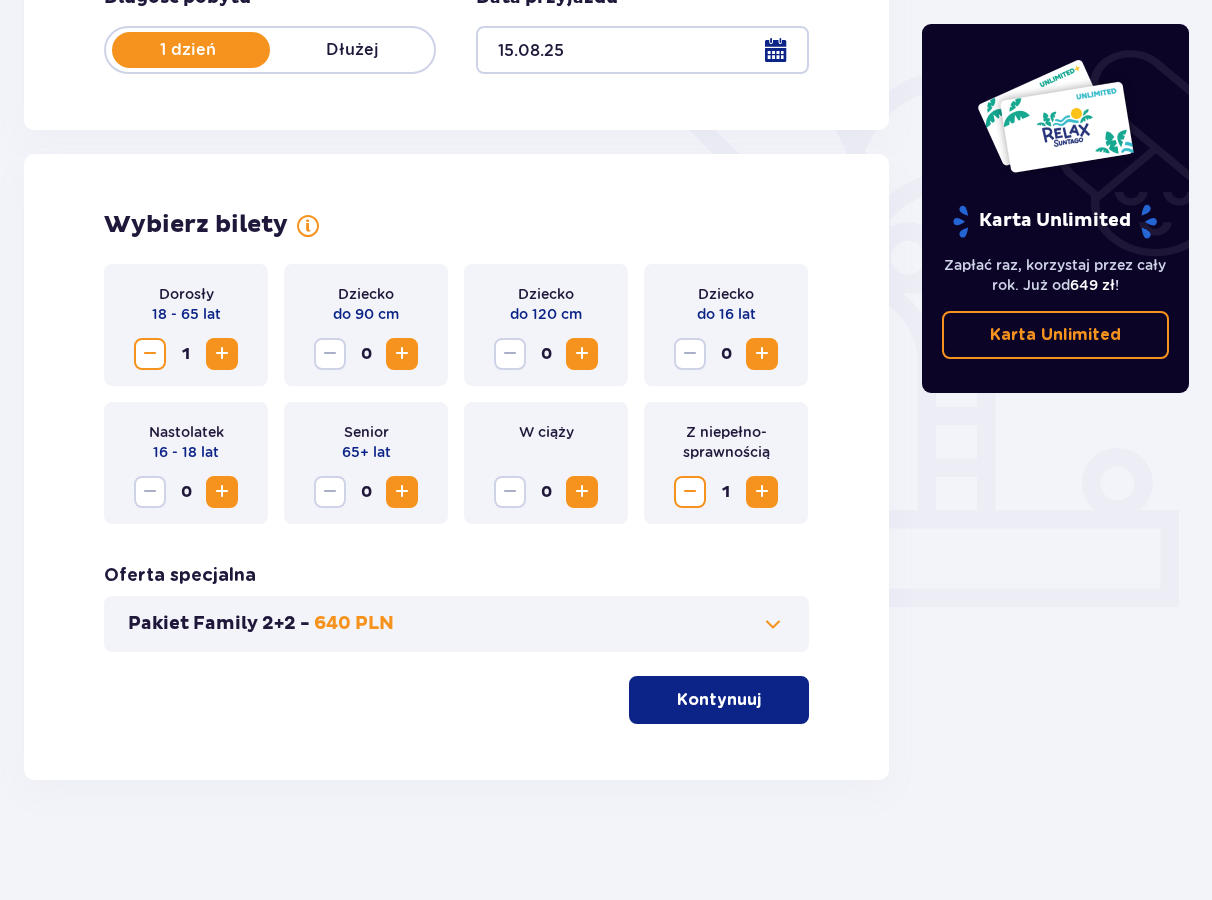 click on "Kontynuuj" at bounding box center [719, 700] 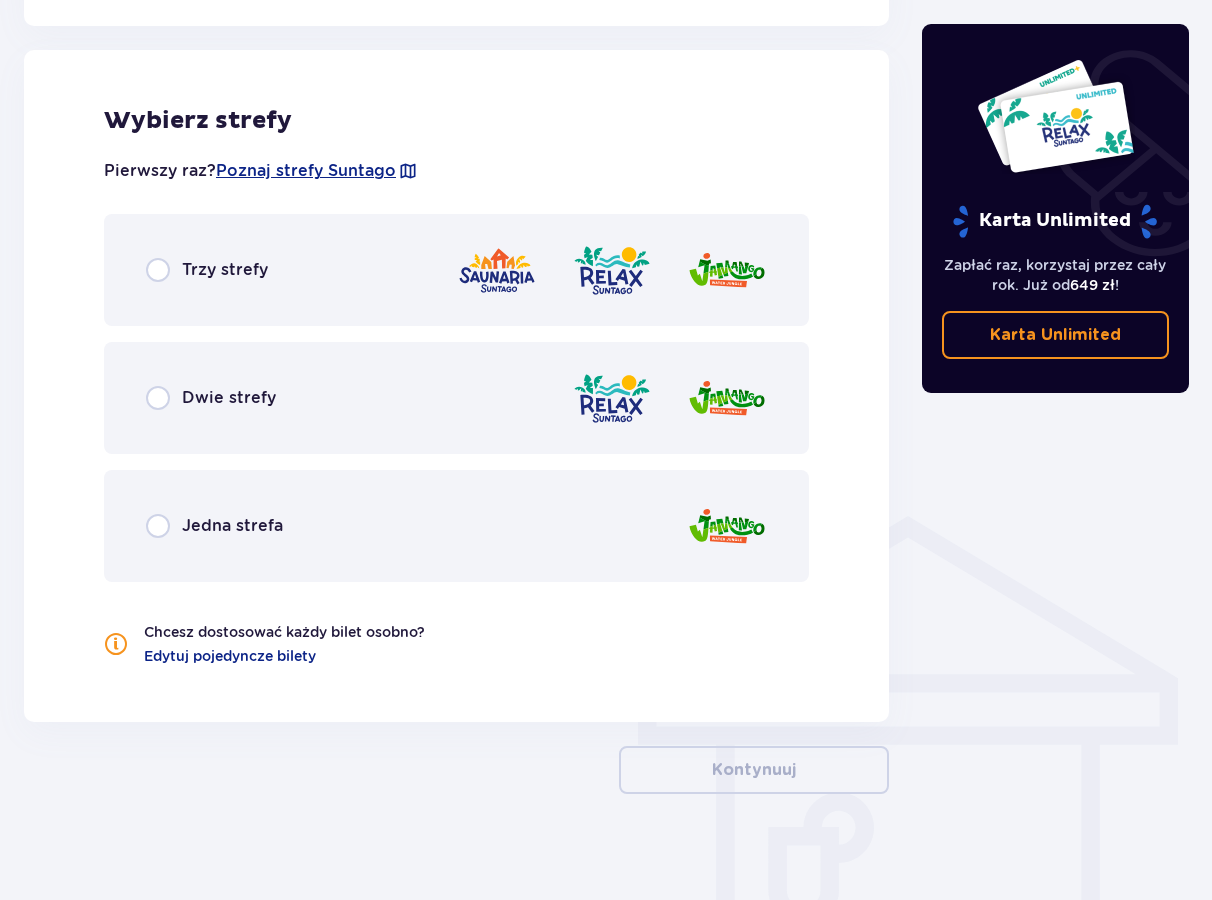scroll, scrollTop: 1110, scrollLeft: 0, axis: vertical 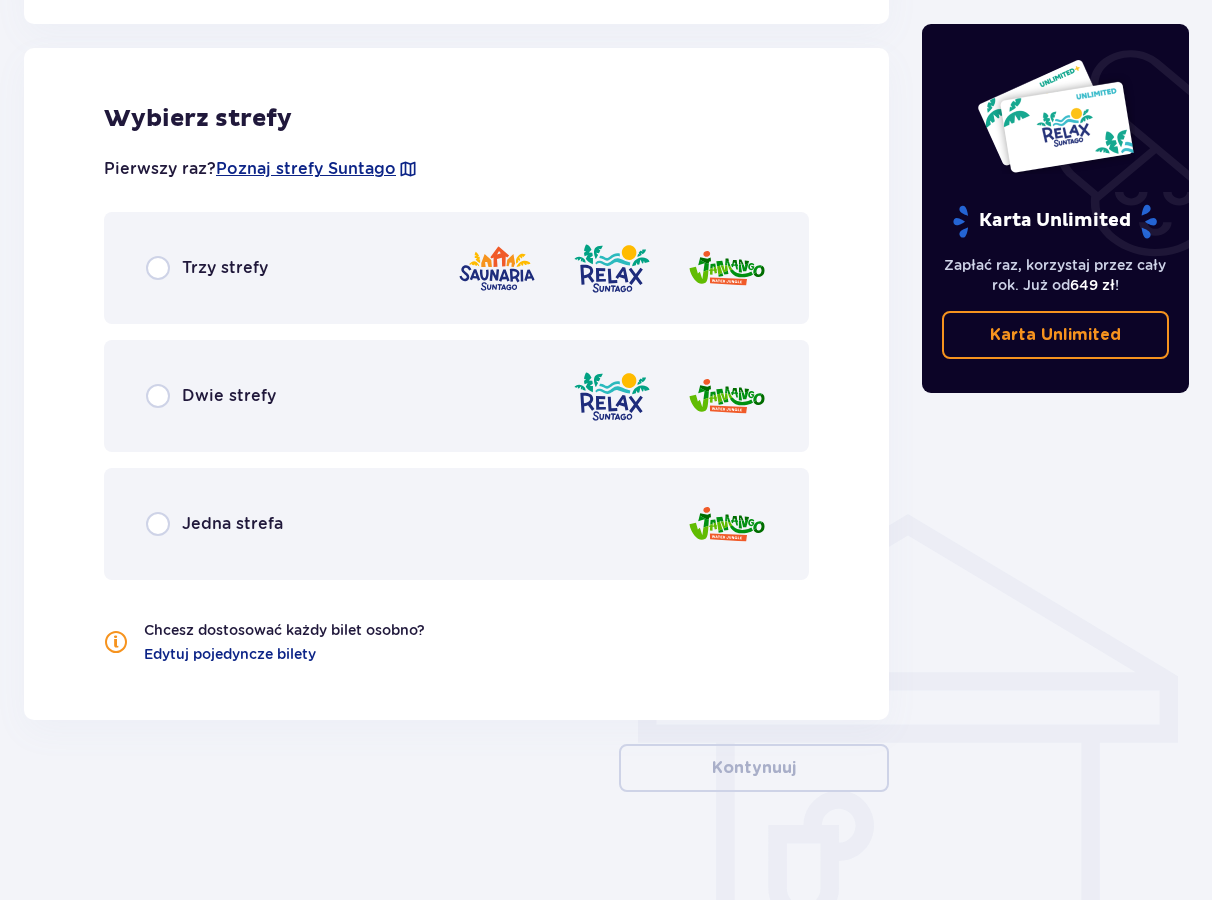 click at bounding box center (612, 396) 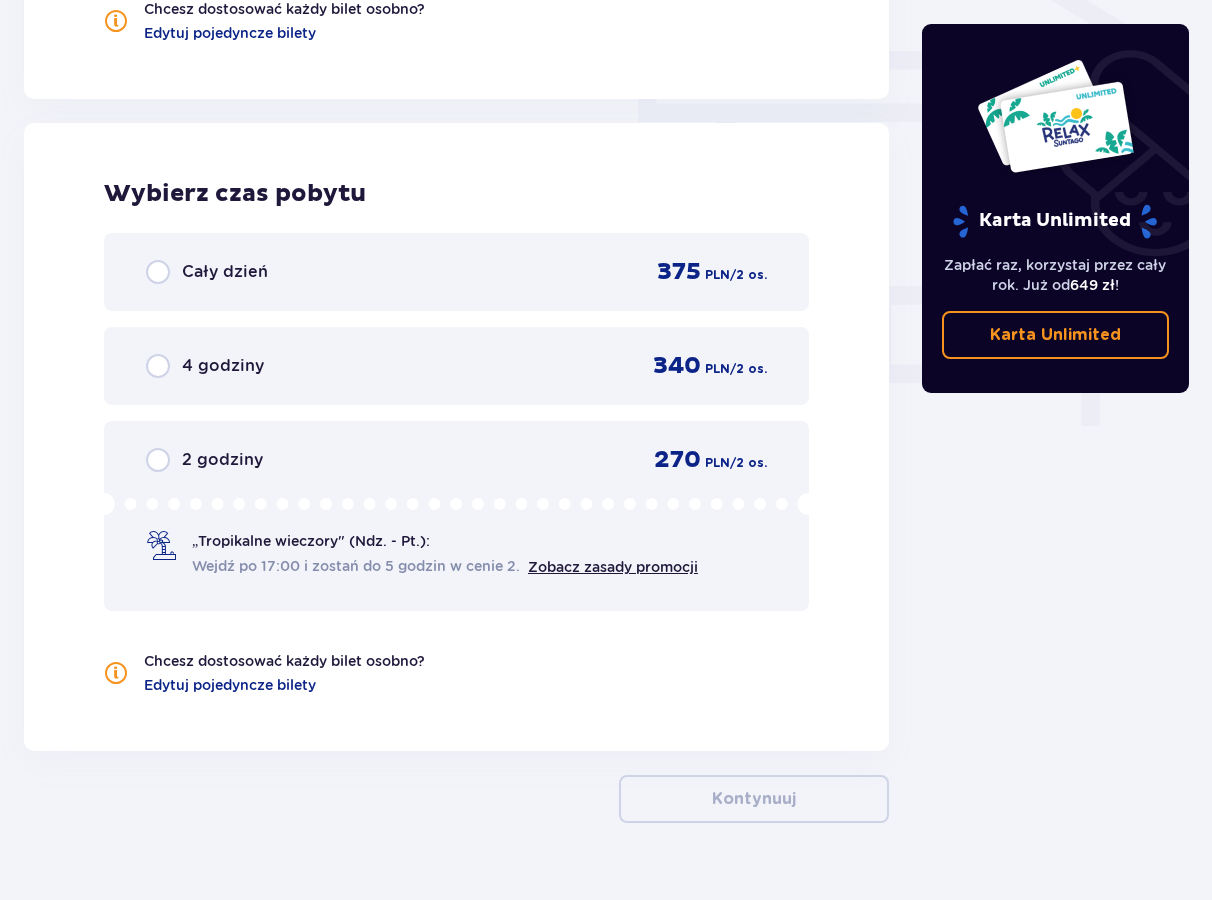 scroll, scrollTop: 1774, scrollLeft: 0, axis: vertical 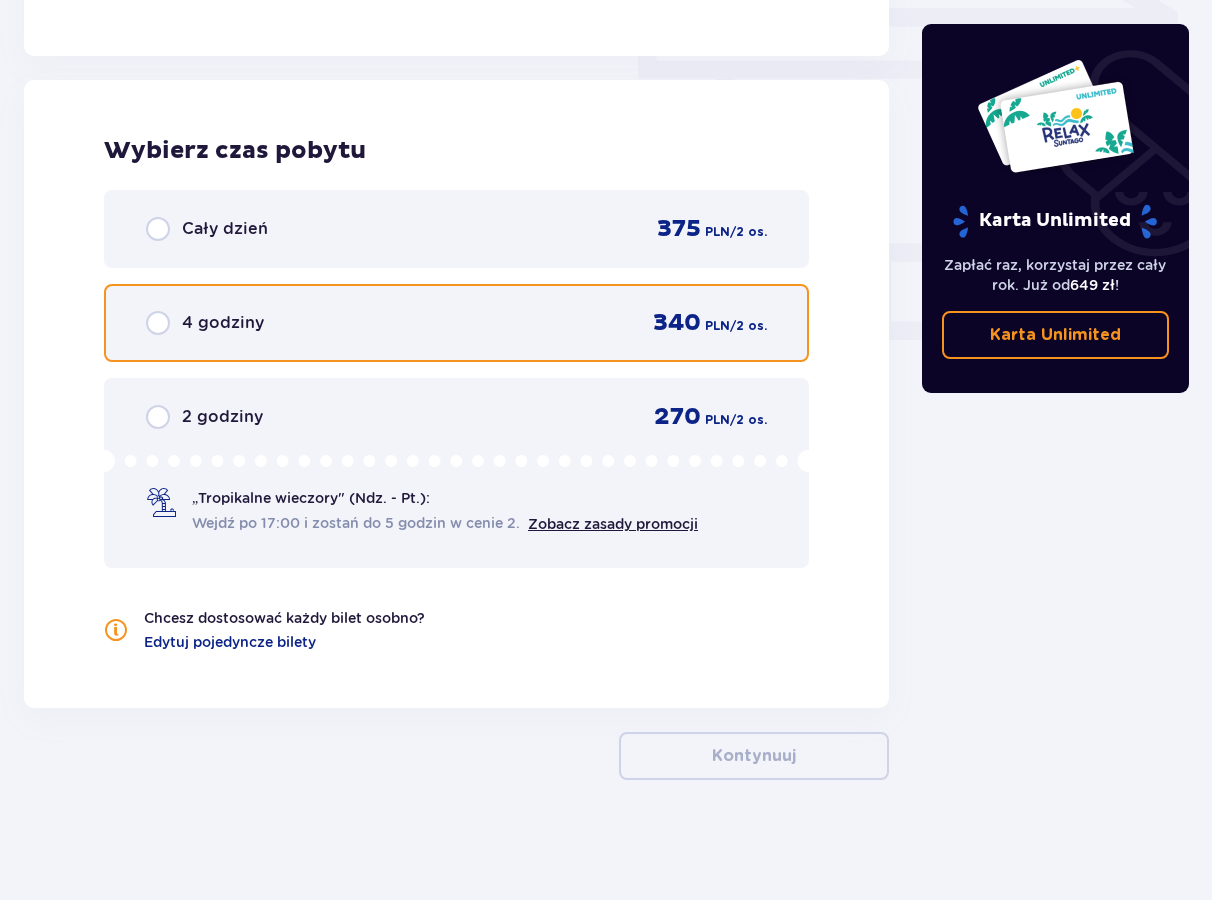 click at bounding box center (158, 323) 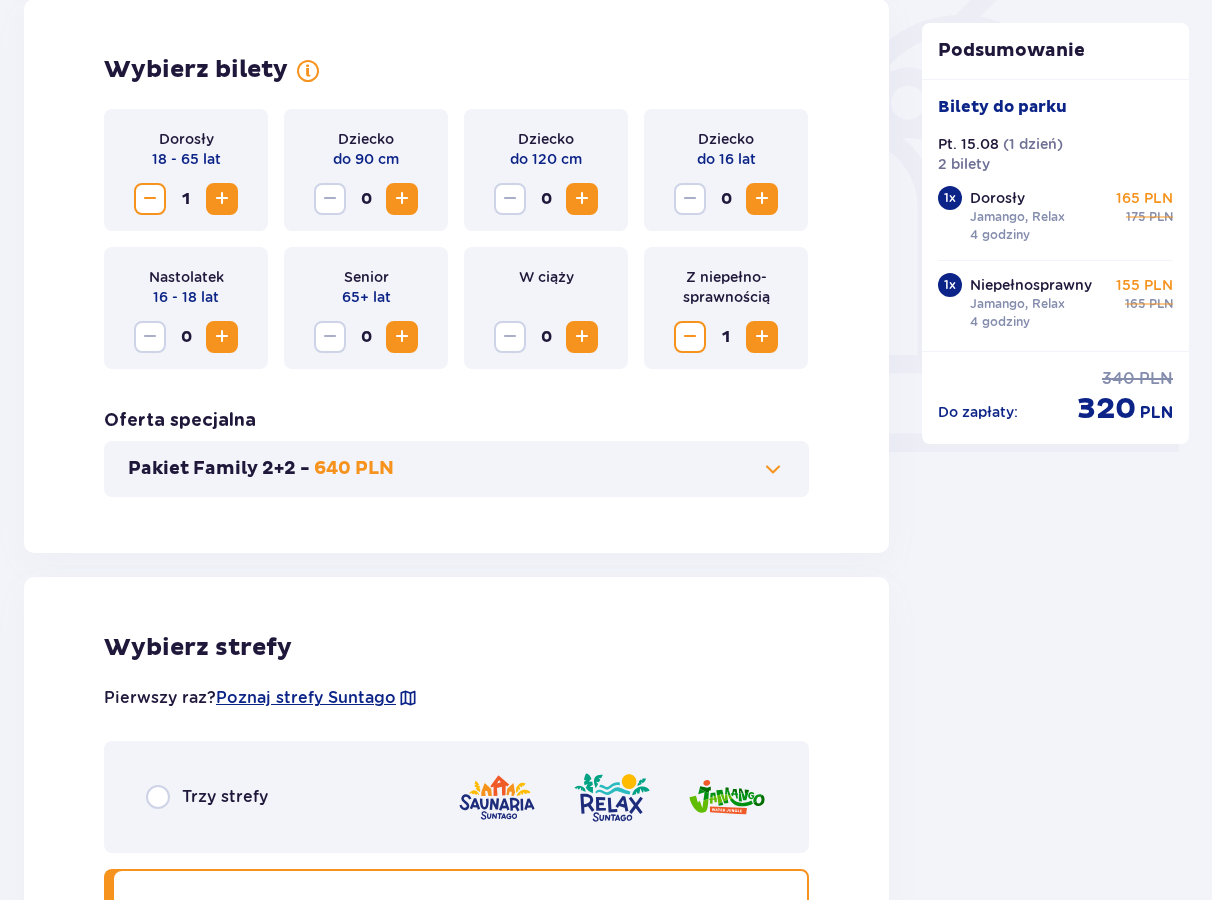 scroll, scrollTop: 550, scrollLeft: 0, axis: vertical 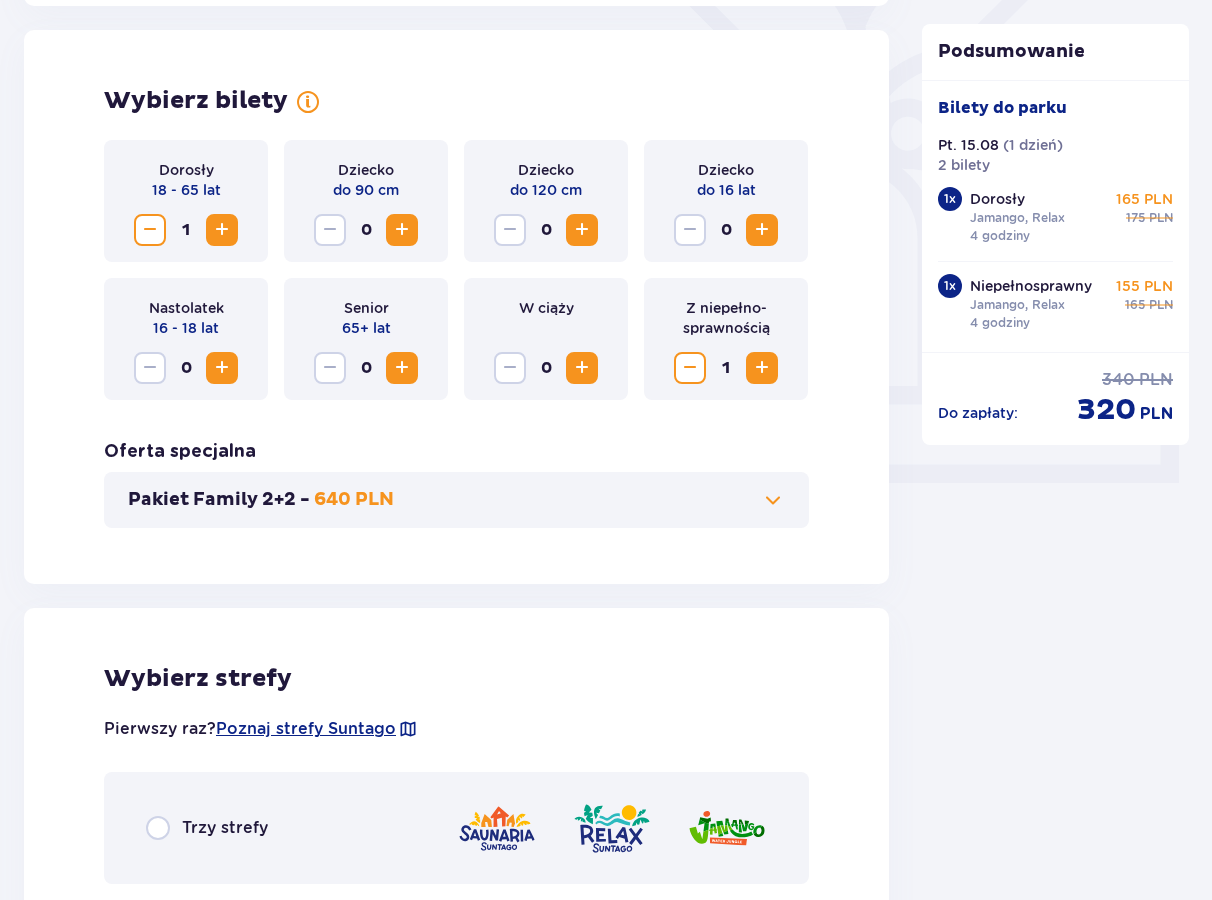 click at bounding box center [150, 230] 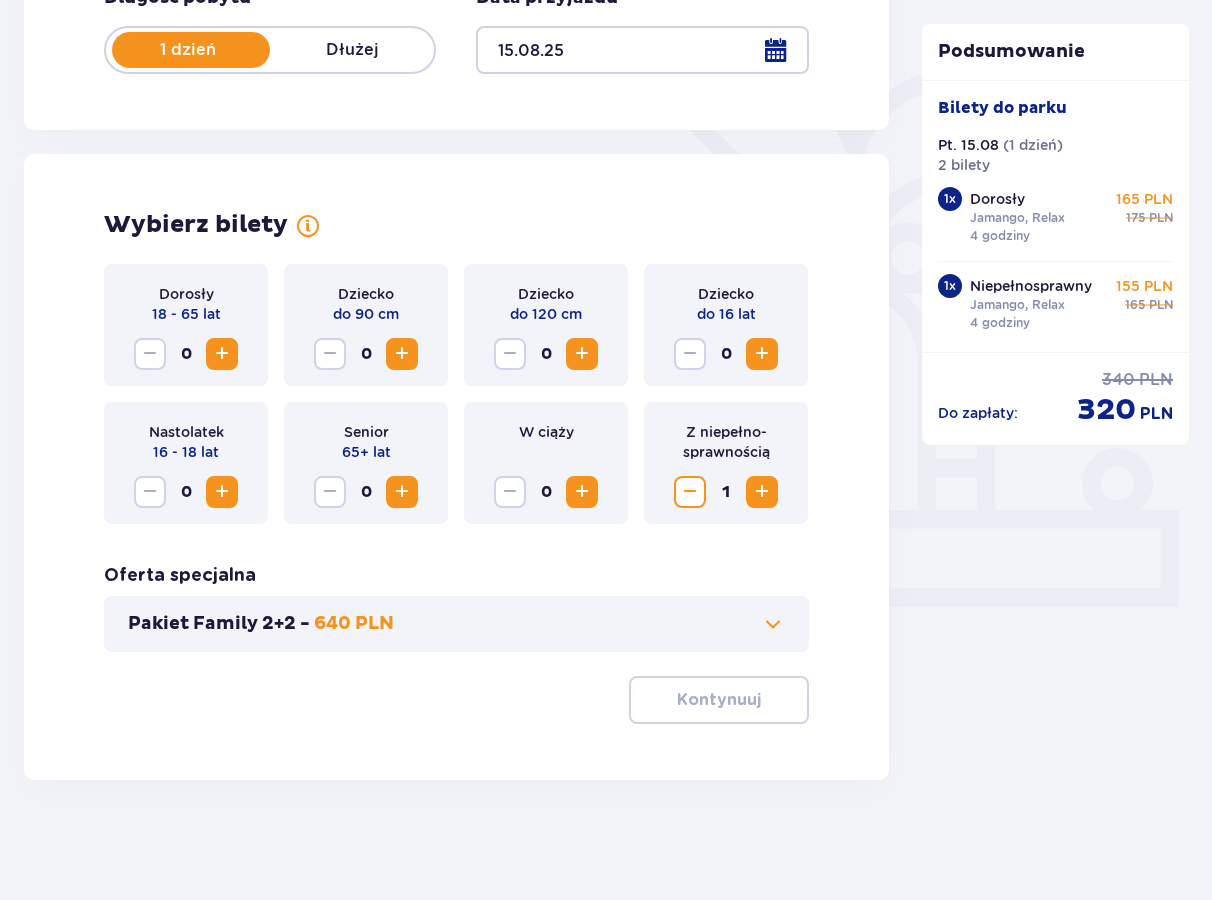 scroll, scrollTop: 426, scrollLeft: 0, axis: vertical 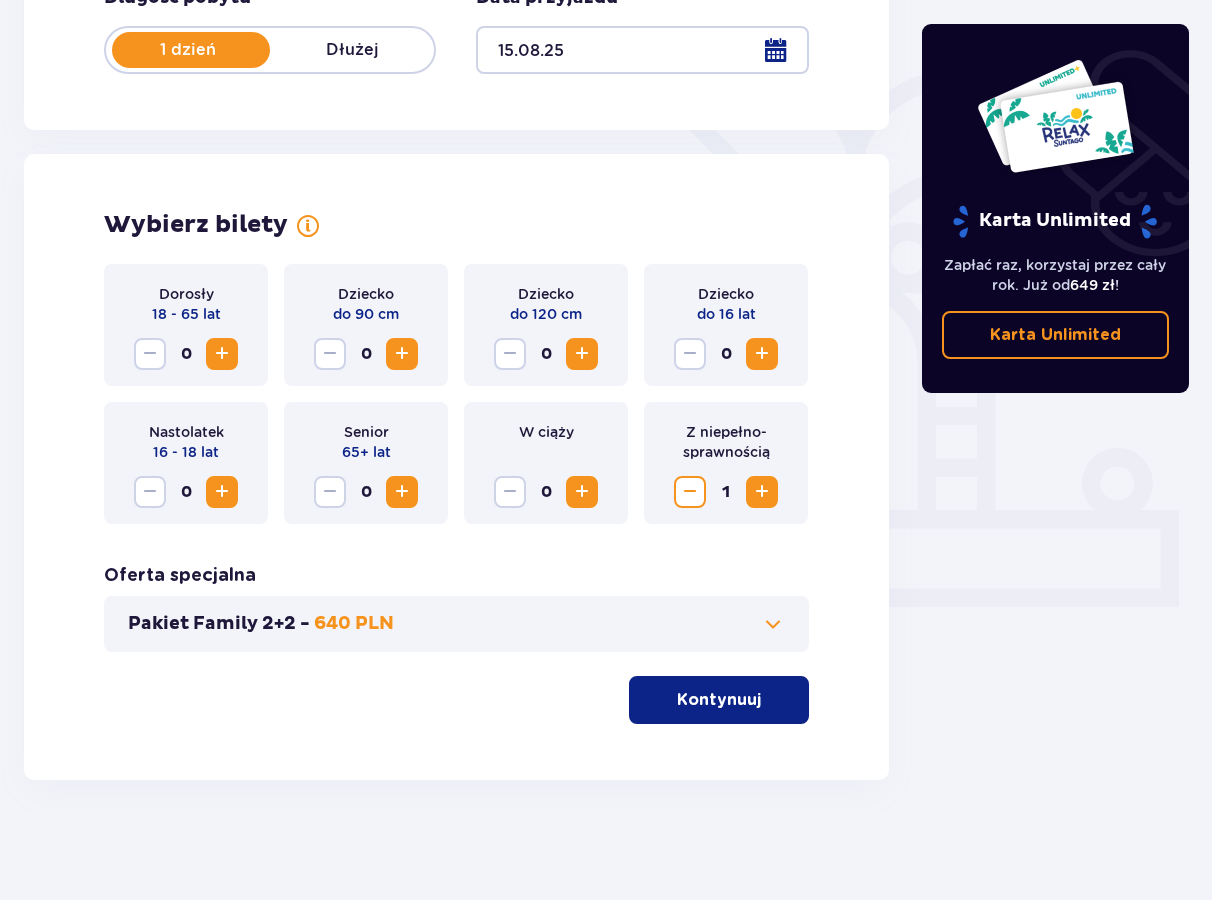 click on "Kontynuuj" at bounding box center (719, 700) 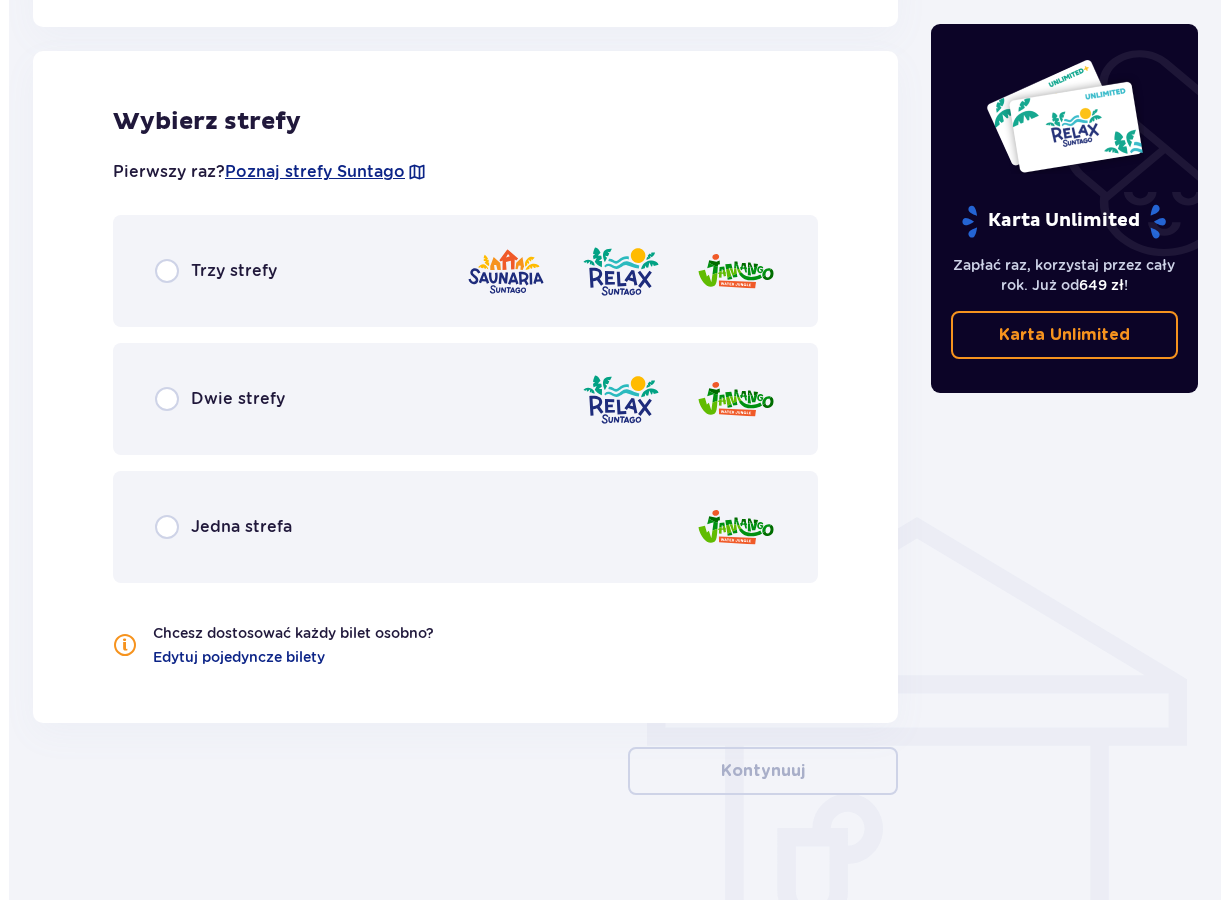 scroll, scrollTop: 1110, scrollLeft: 0, axis: vertical 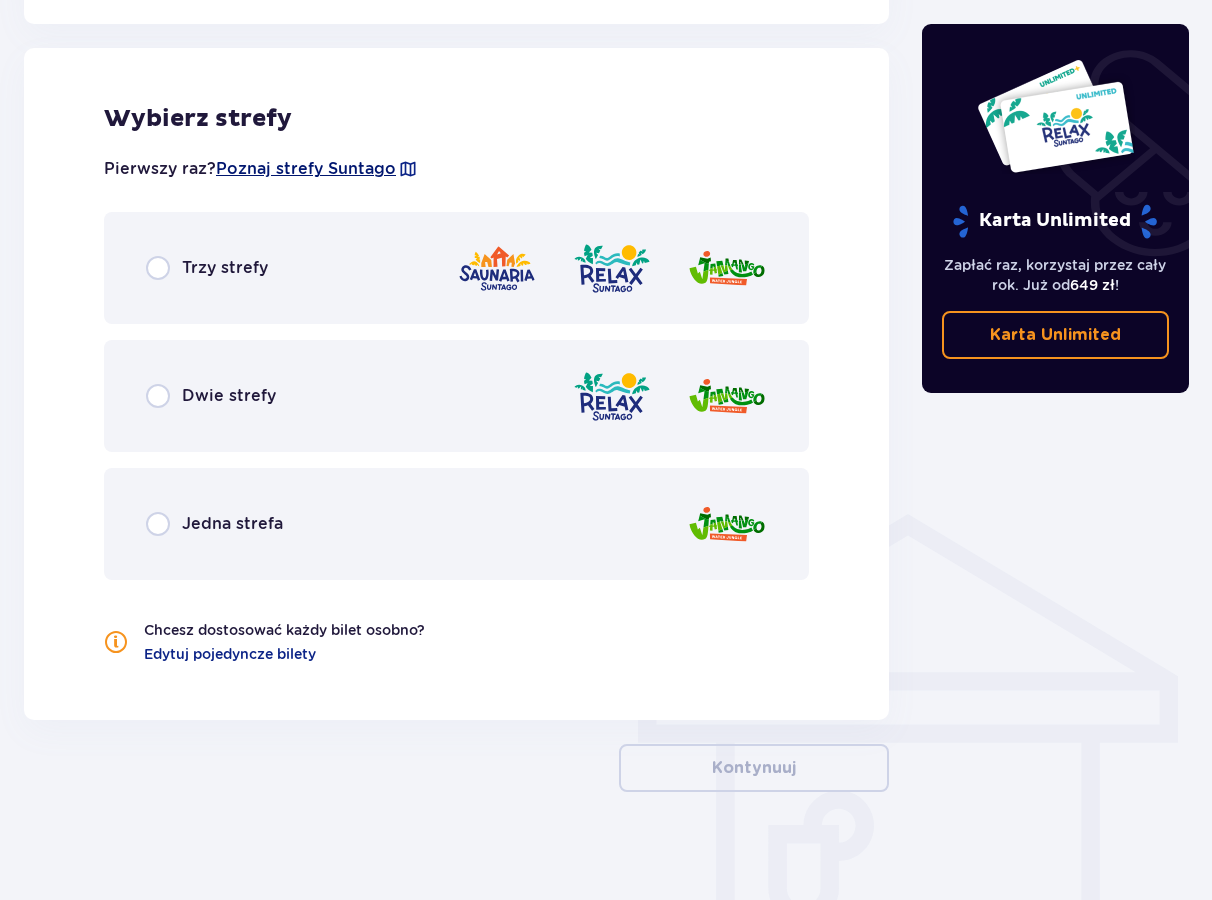 click on "Poznaj strefy Suntago" at bounding box center (306, 169) 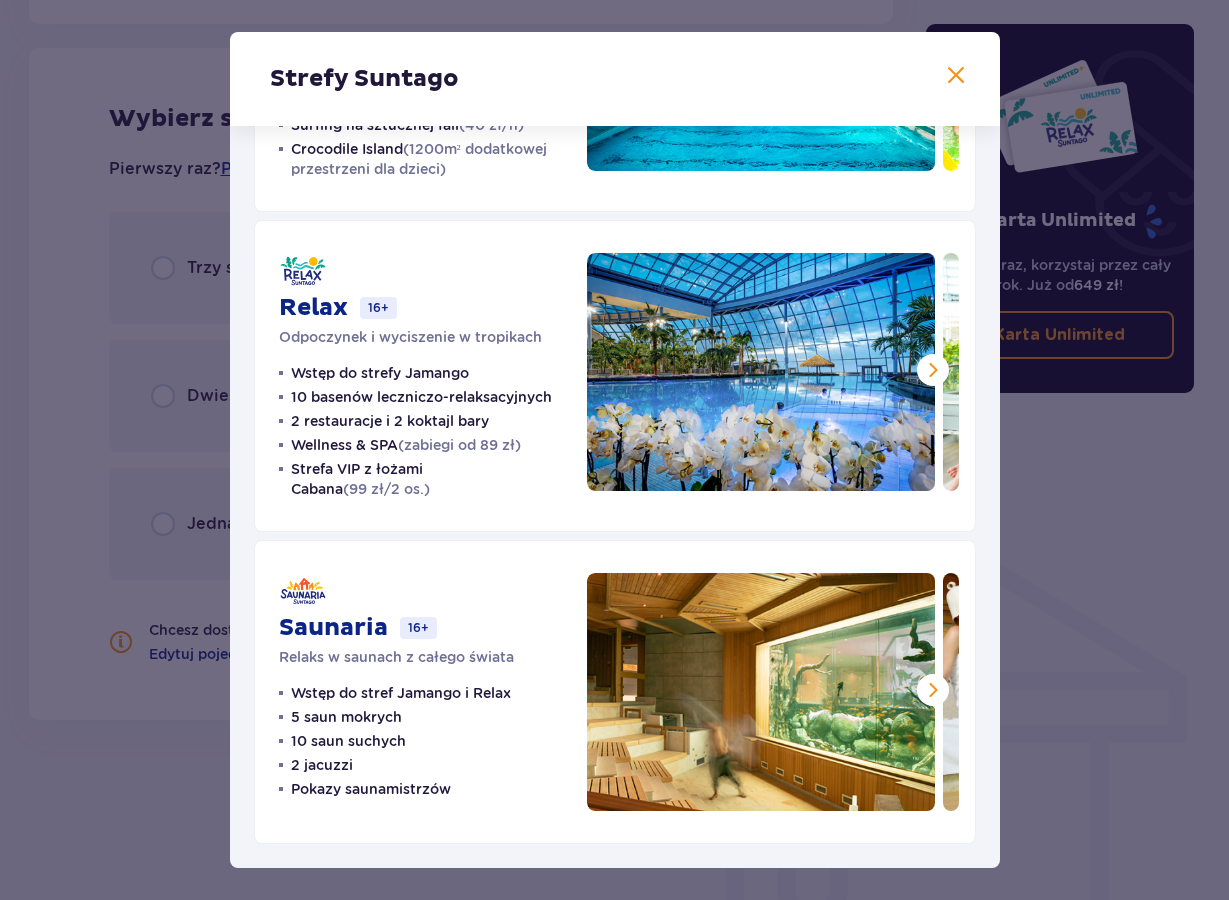 scroll, scrollTop: 270, scrollLeft: 0, axis: vertical 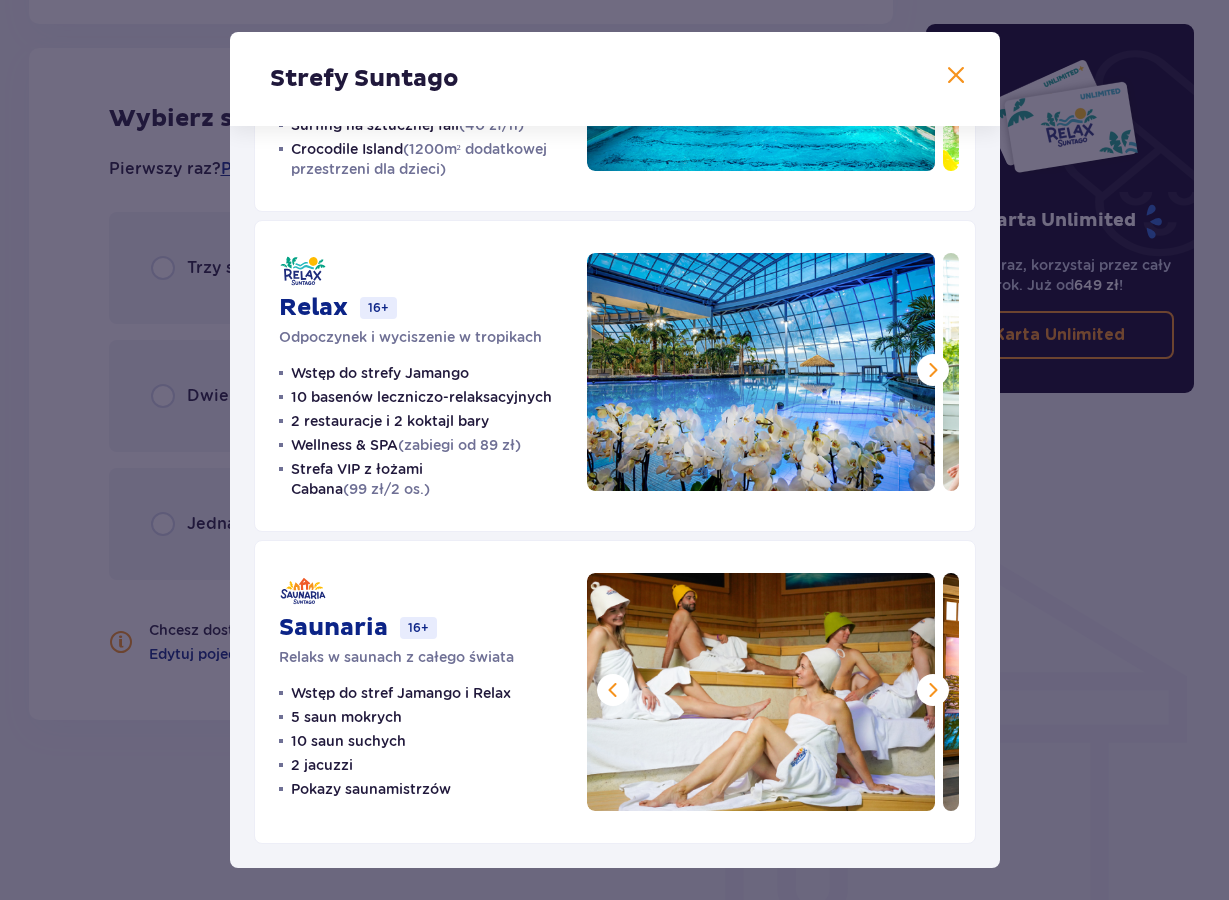 click at bounding box center (933, 690) 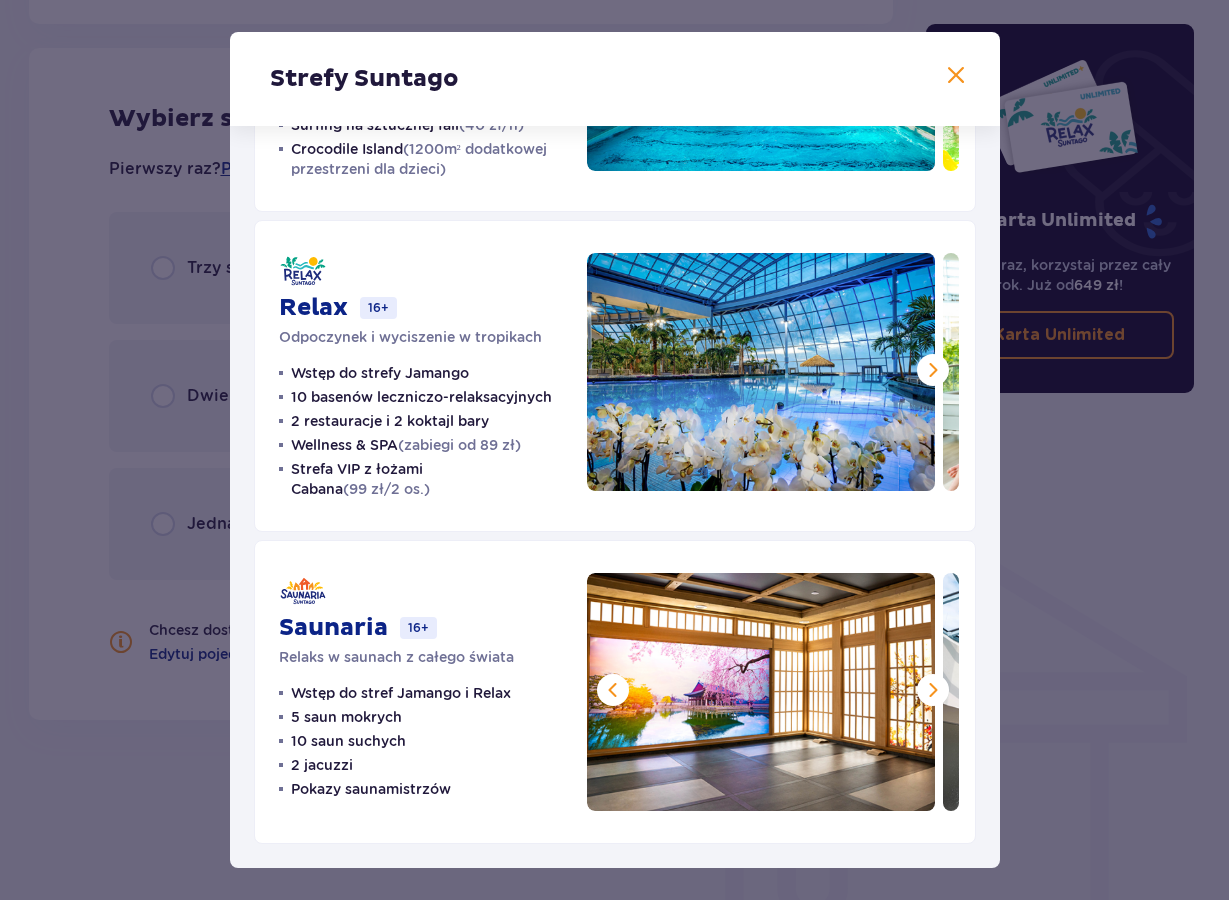 click at bounding box center (933, 690) 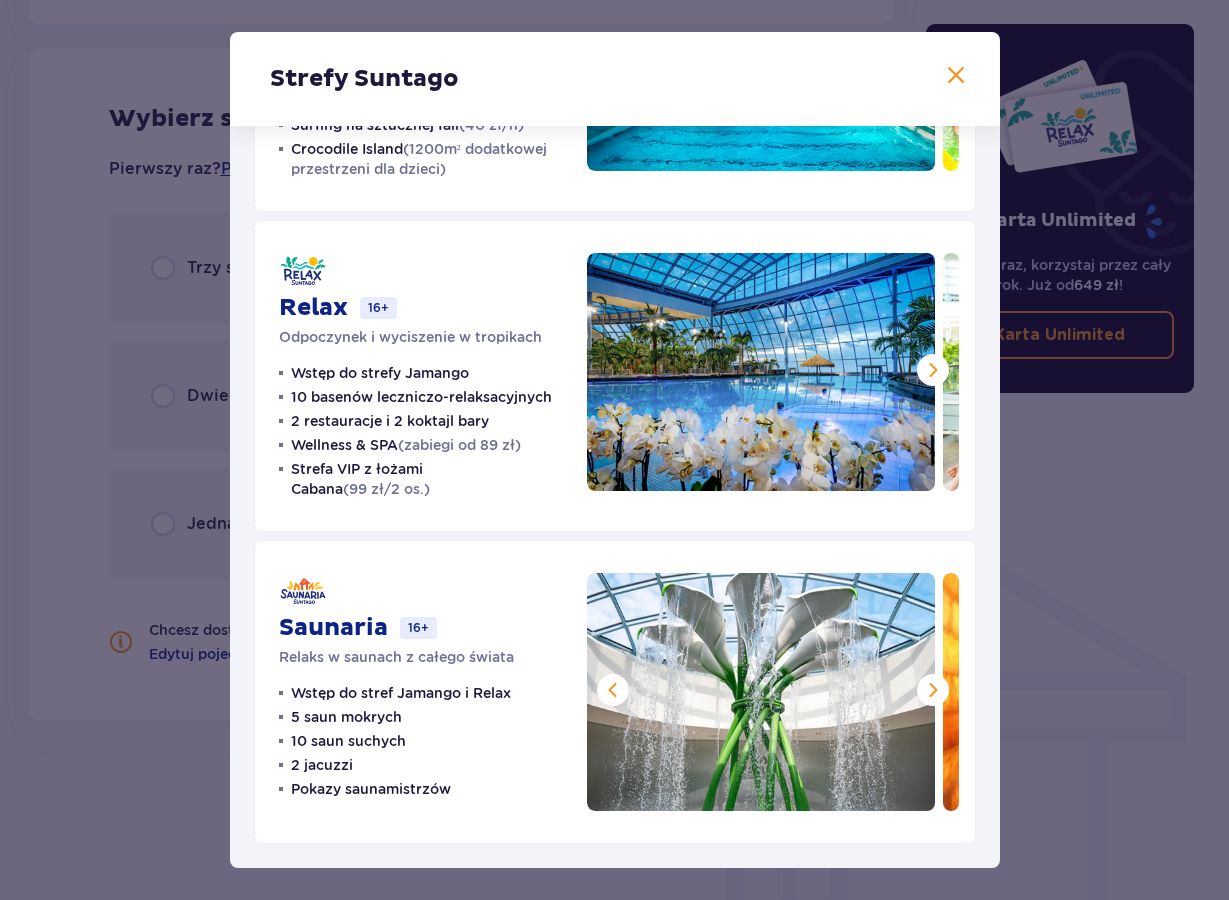 click at bounding box center (933, 690) 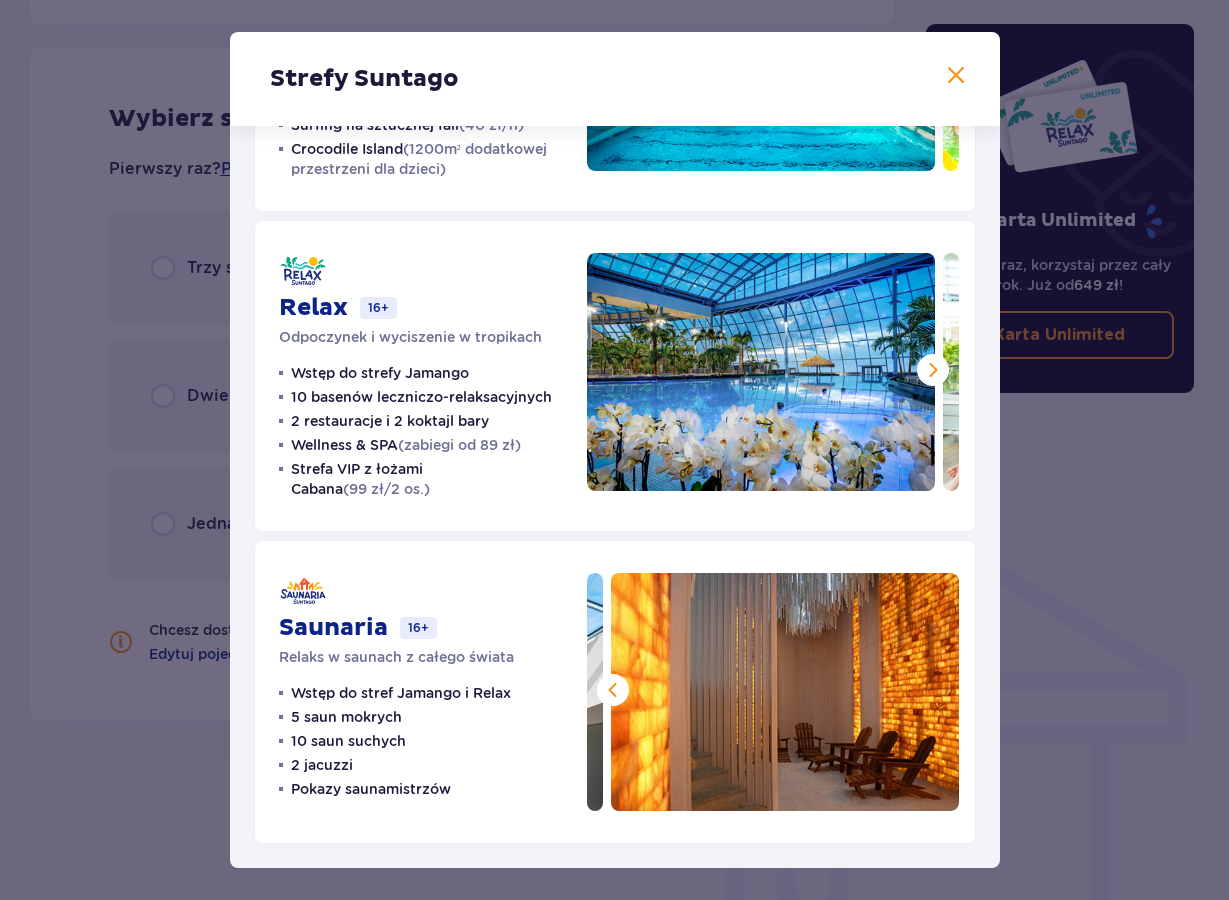 click at bounding box center (785, 692) 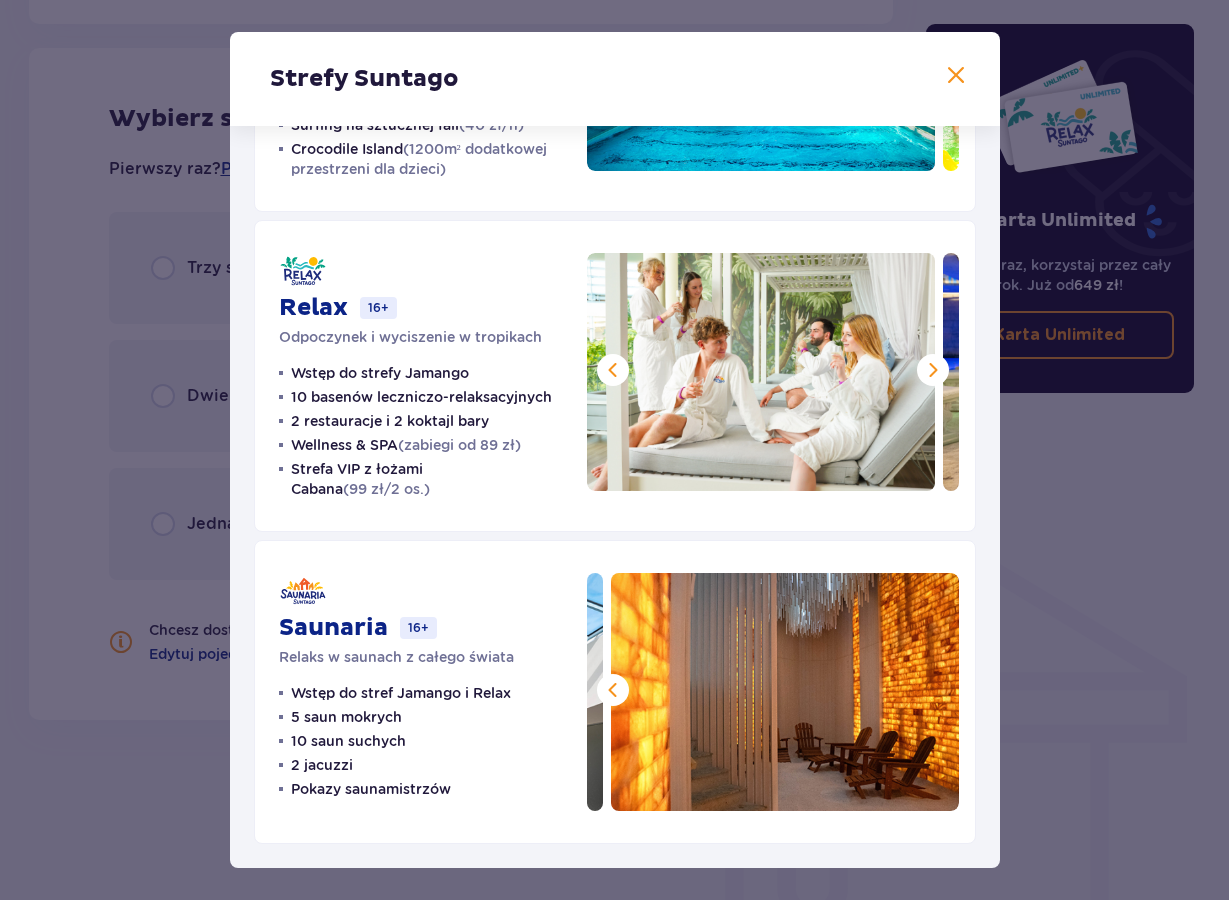 click at bounding box center (933, 370) 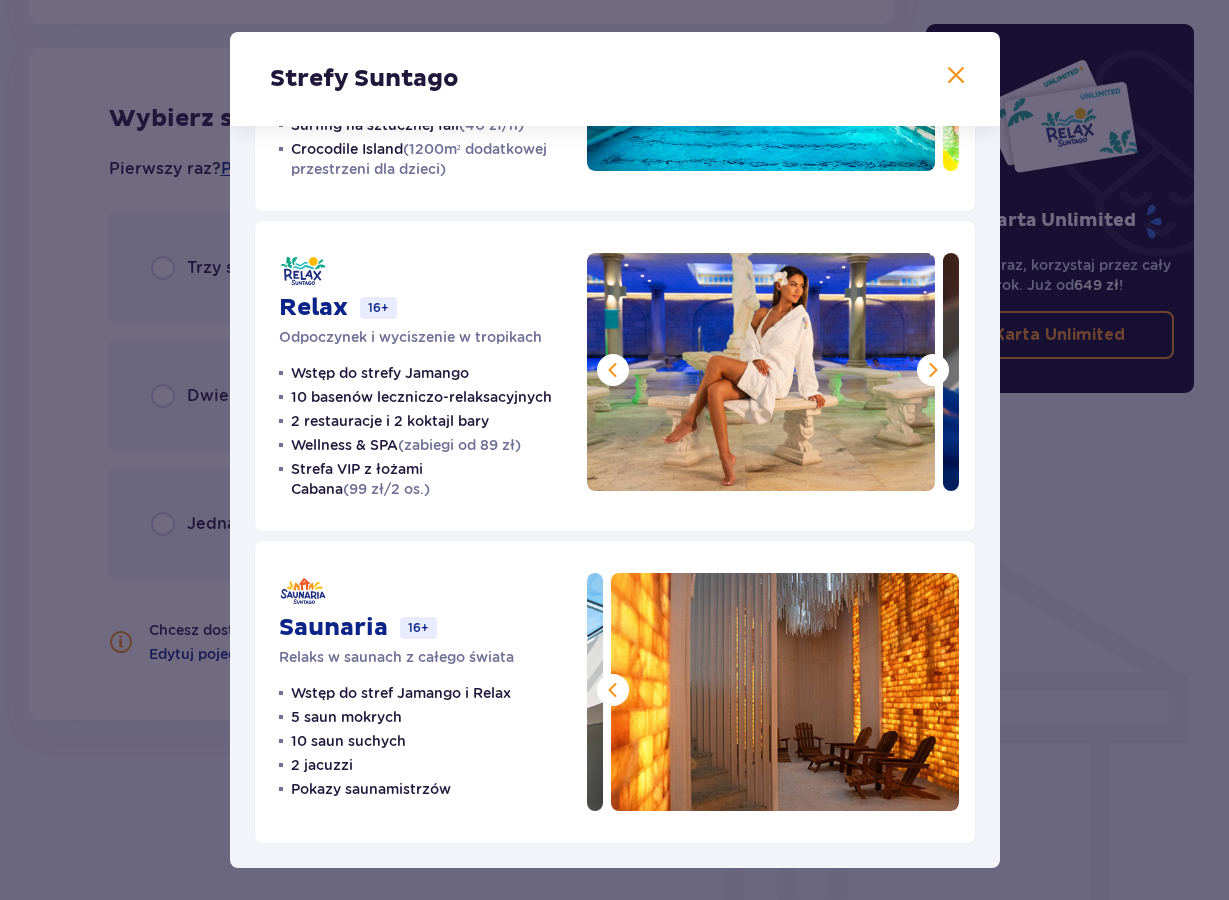 click at bounding box center [933, 370] 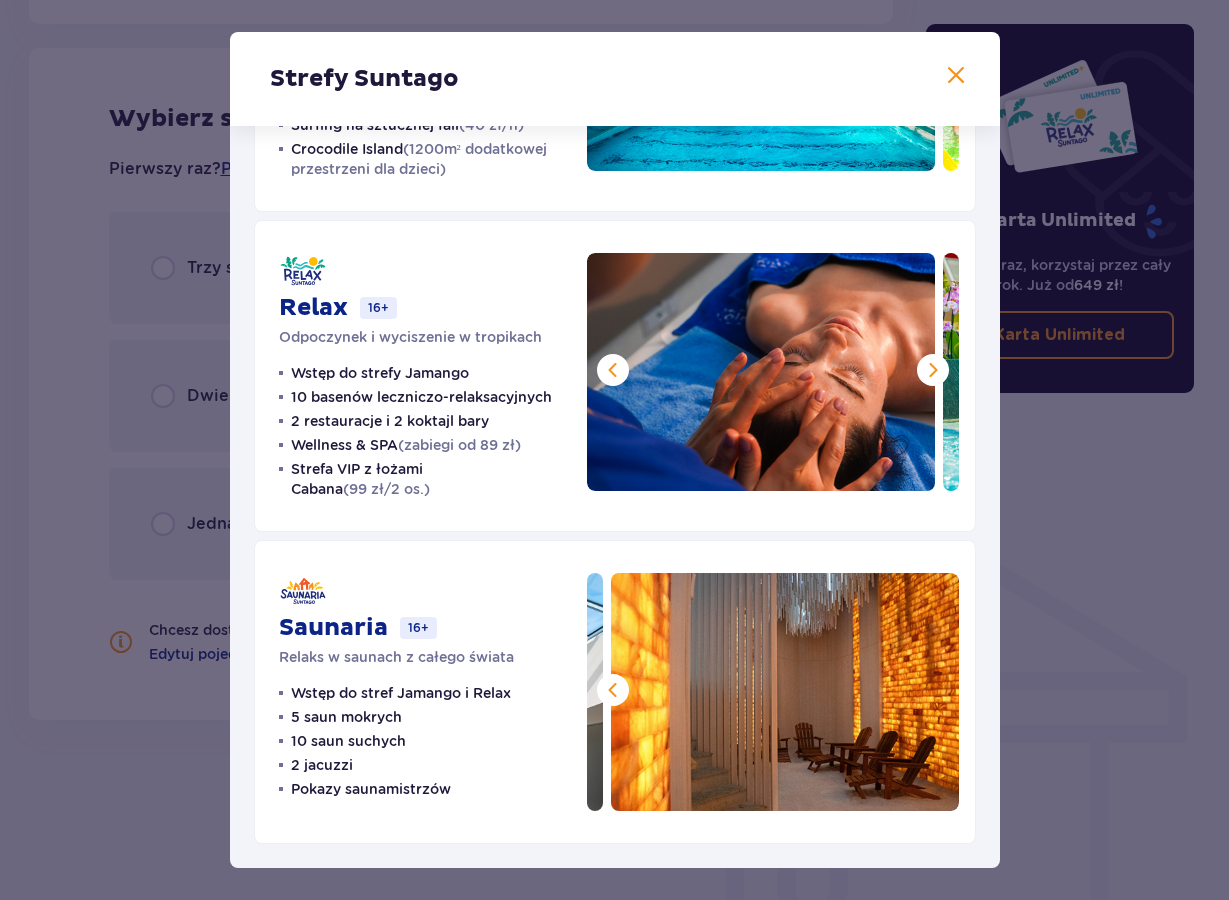 click at bounding box center (933, 370) 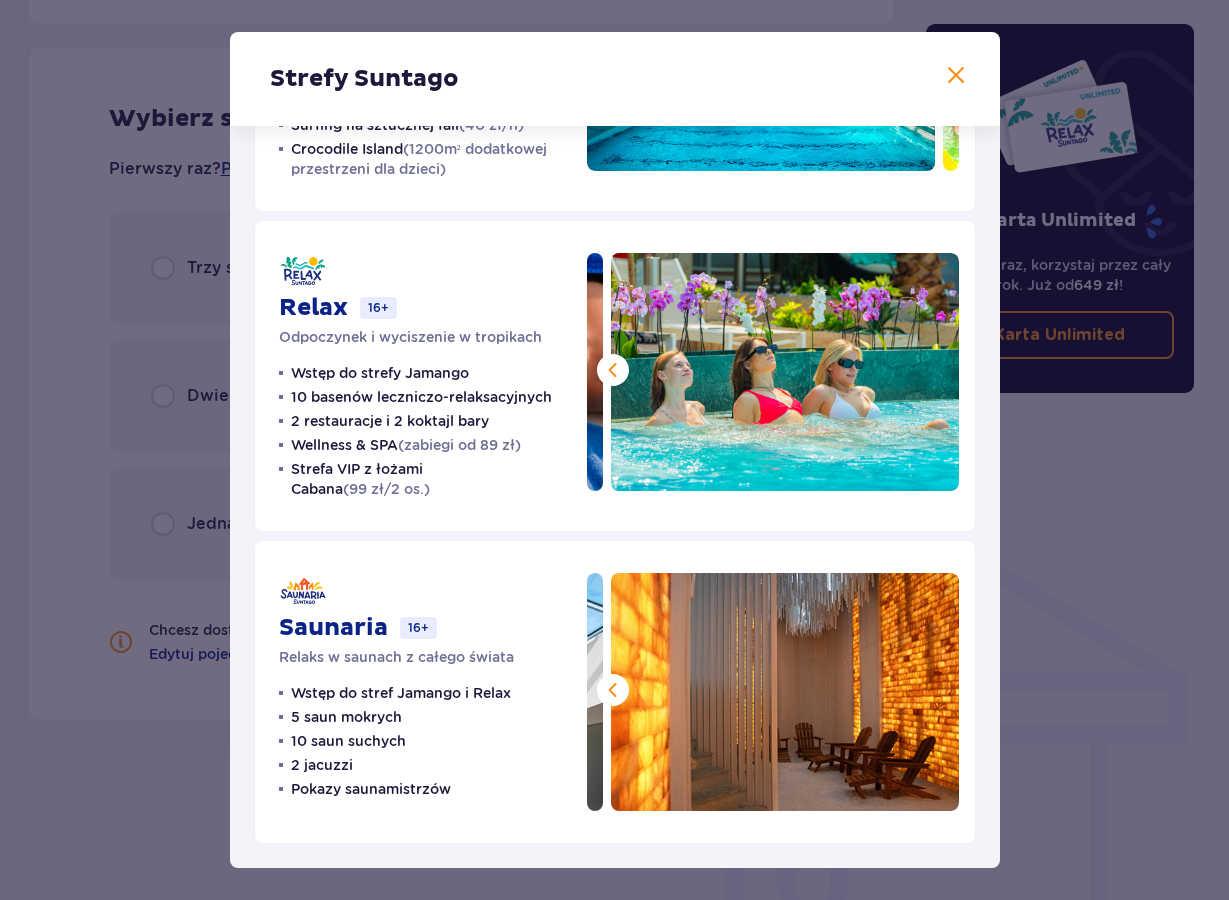 click at bounding box center [785, 372] 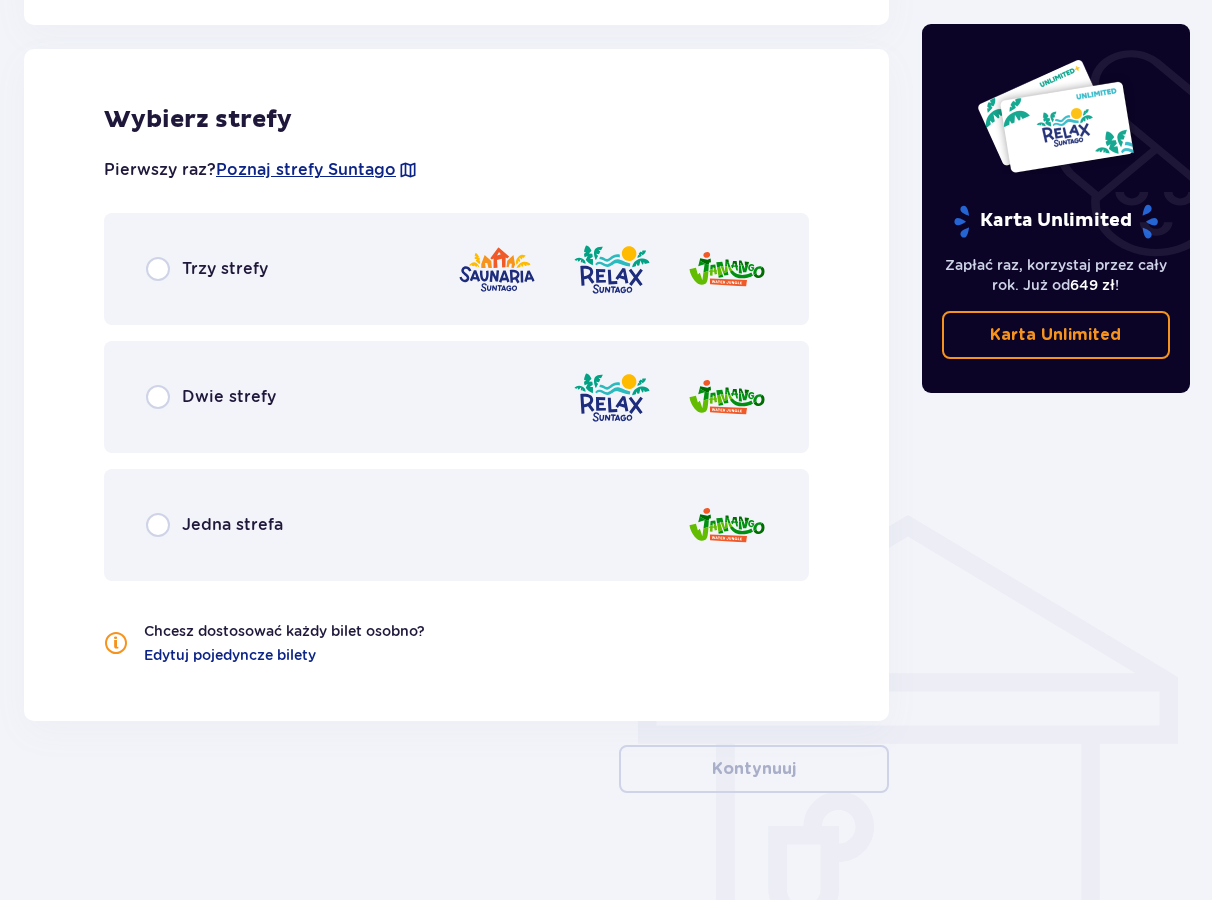 scroll, scrollTop: 1110, scrollLeft: 0, axis: vertical 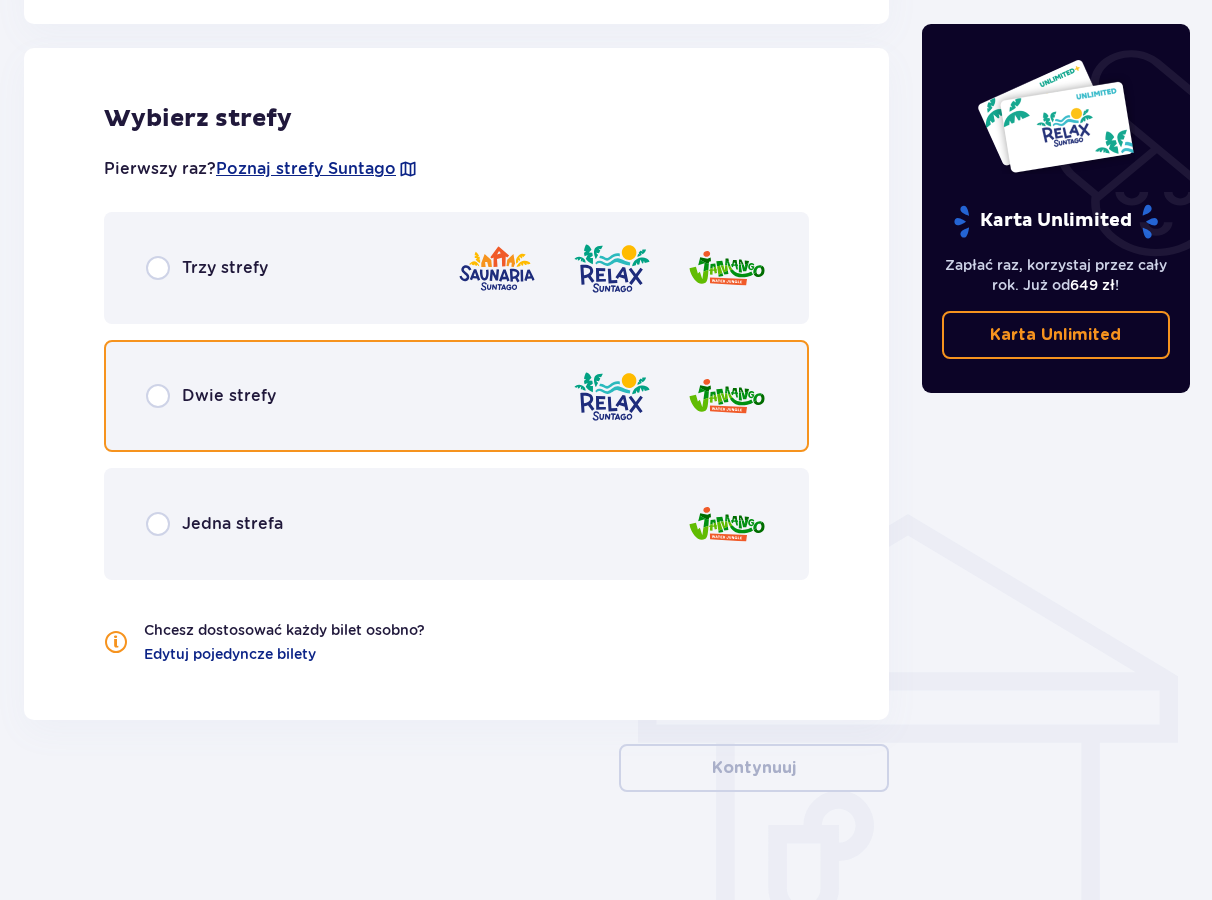 click at bounding box center [158, 396] 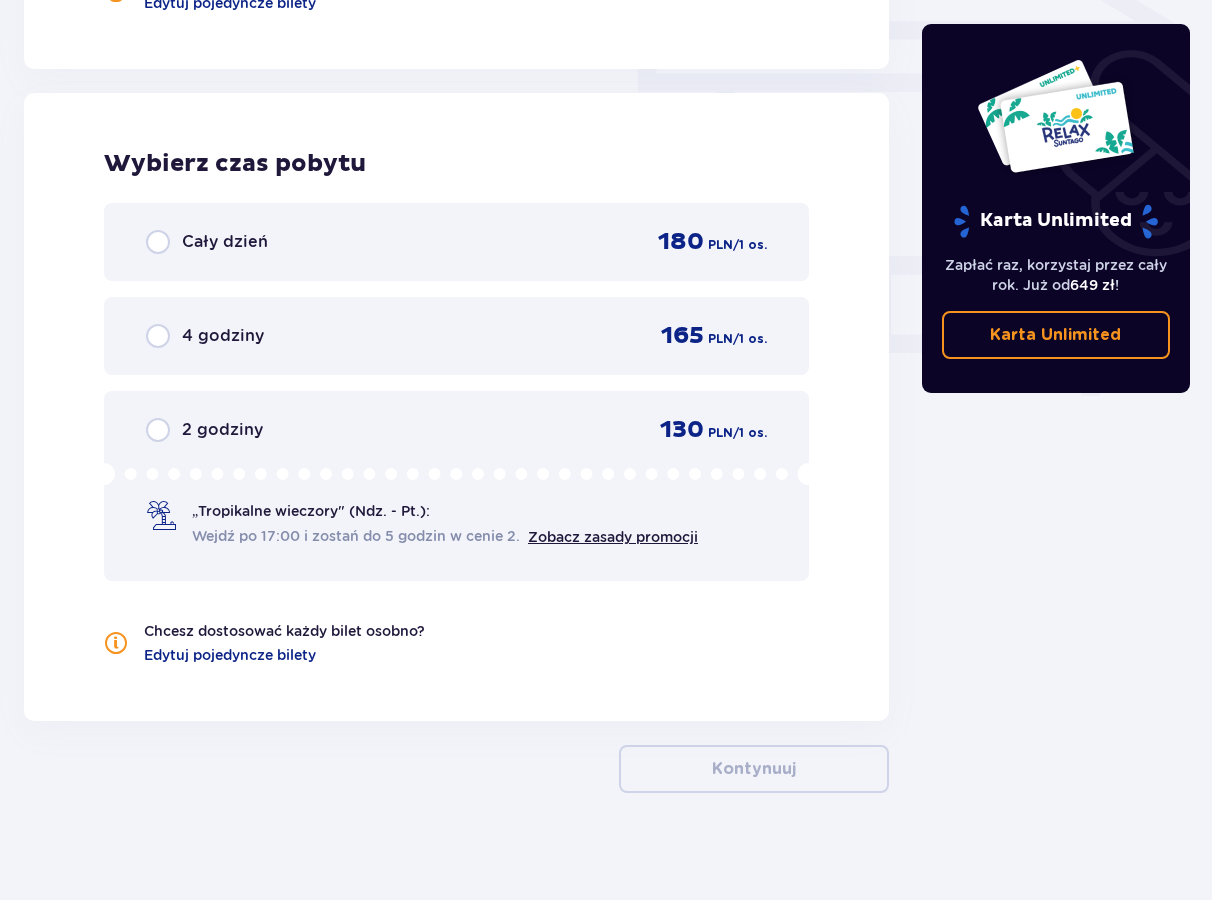 scroll, scrollTop: 1774, scrollLeft: 0, axis: vertical 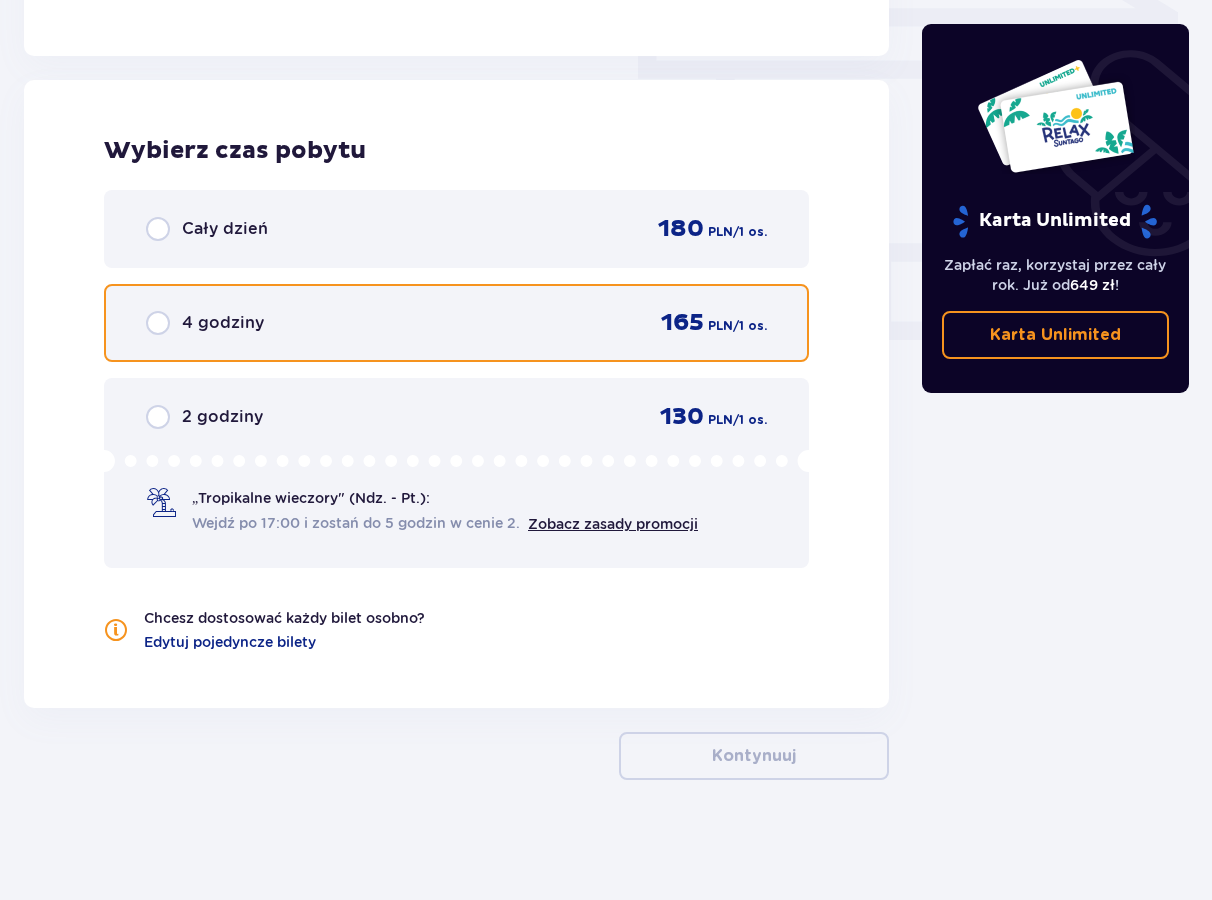 click at bounding box center [158, 323] 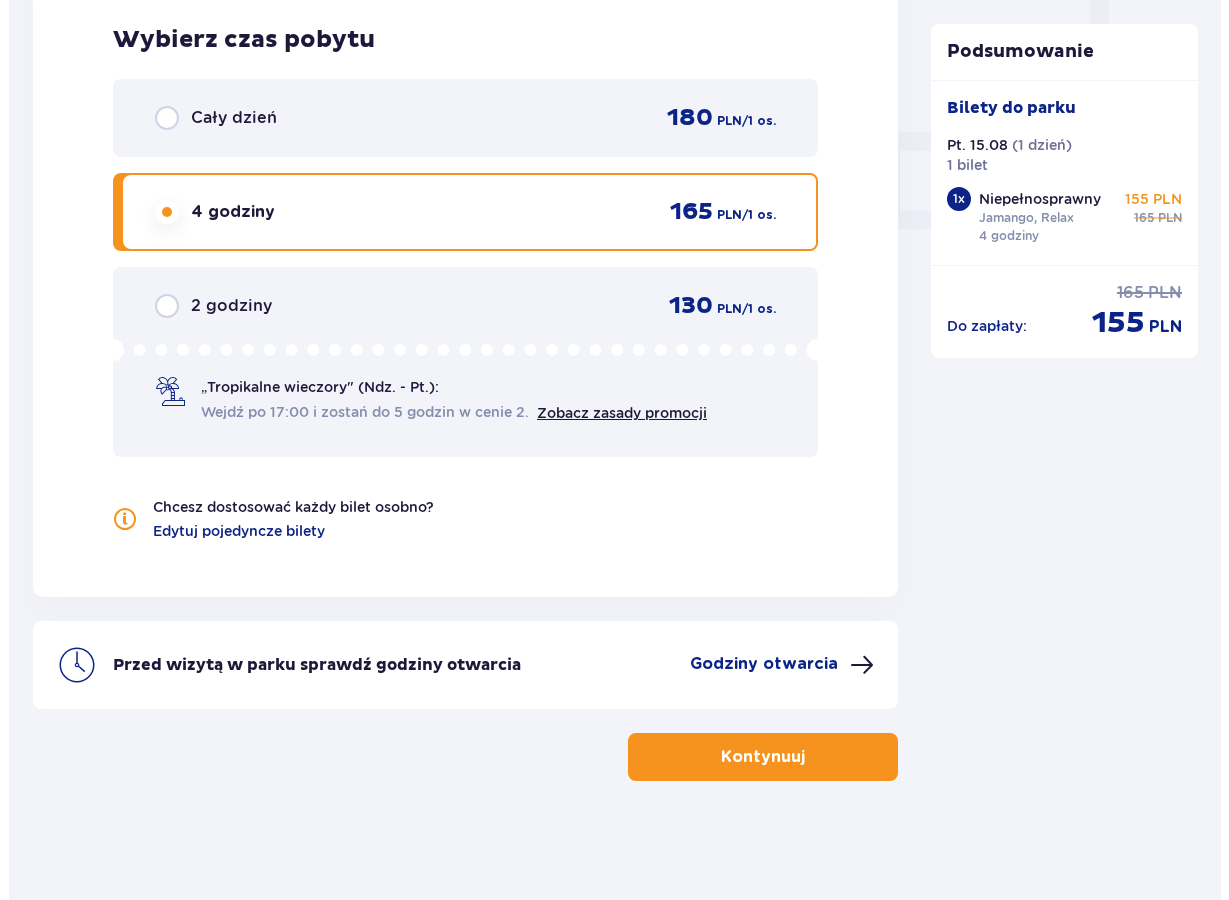 scroll, scrollTop: 1886, scrollLeft: 0, axis: vertical 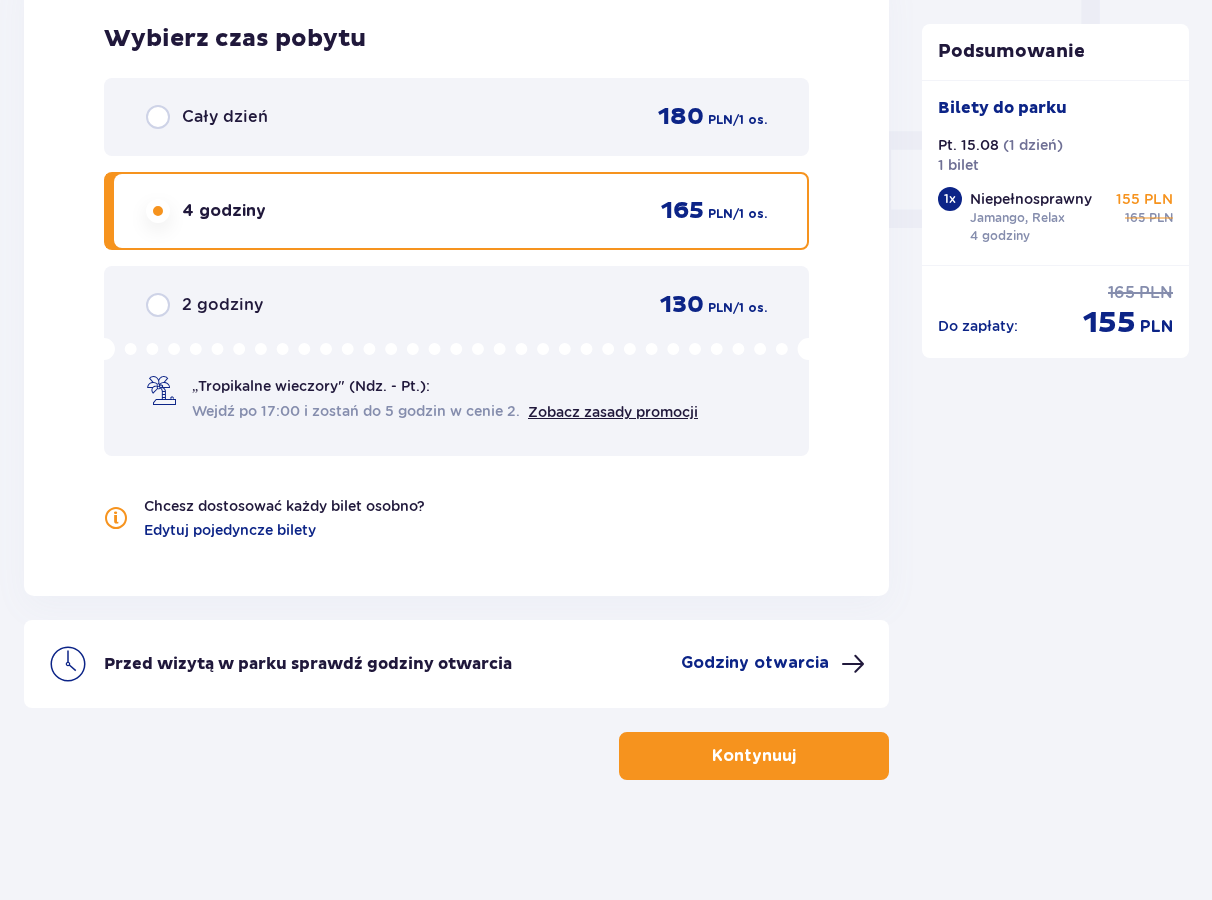 click on "Godziny otwarcia" at bounding box center [755, 663] 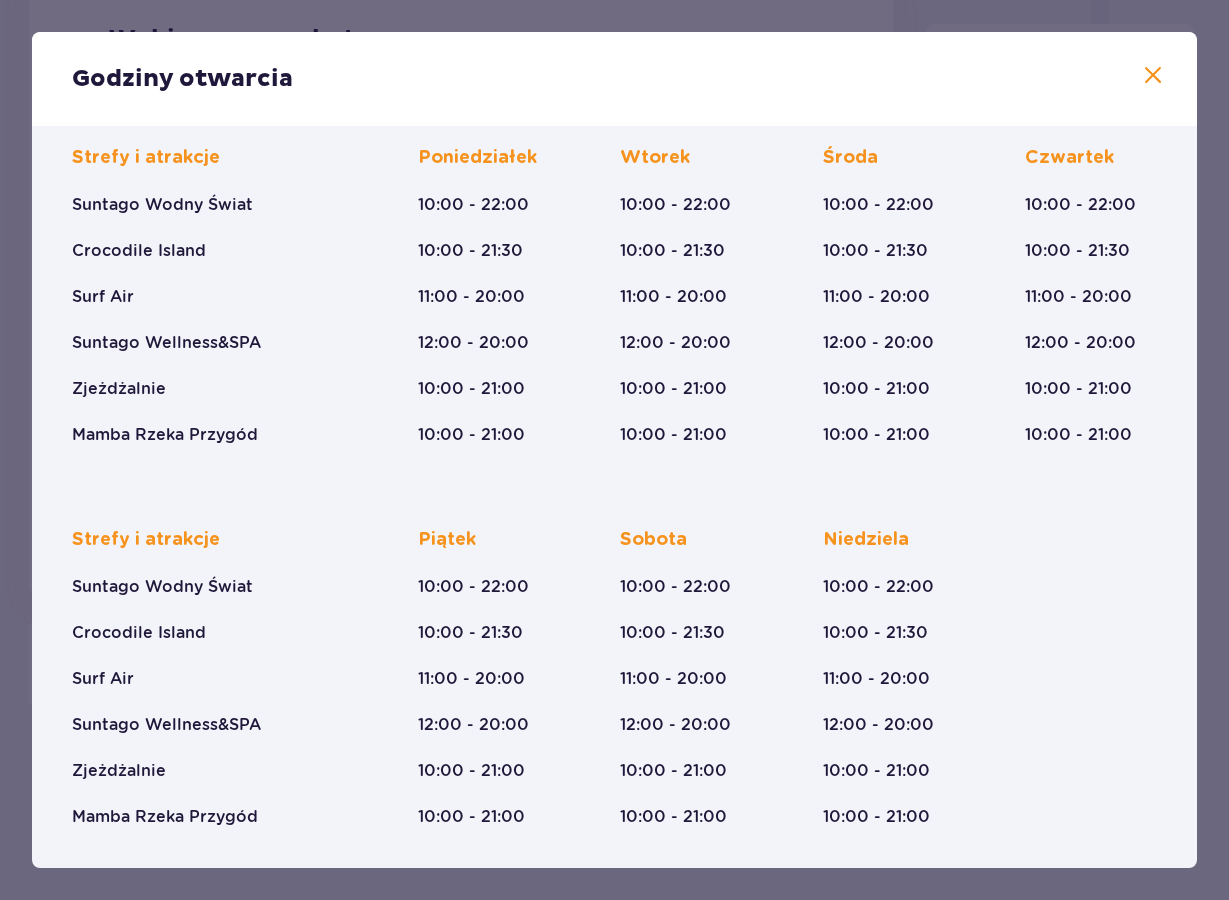 scroll, scrollTop: 0, scrollLeft: 0, axis: both 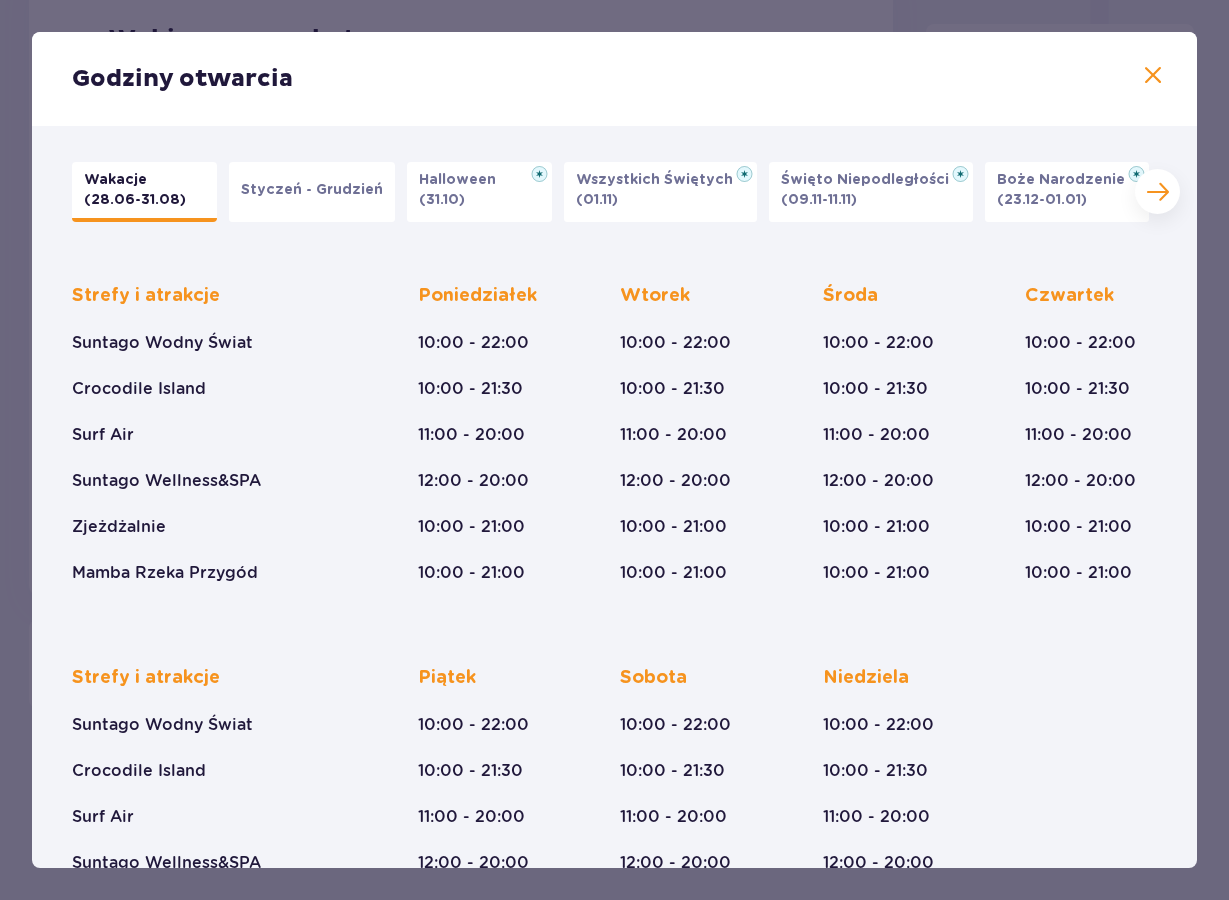 click on "Halloween" at bounding box center (463, 180) 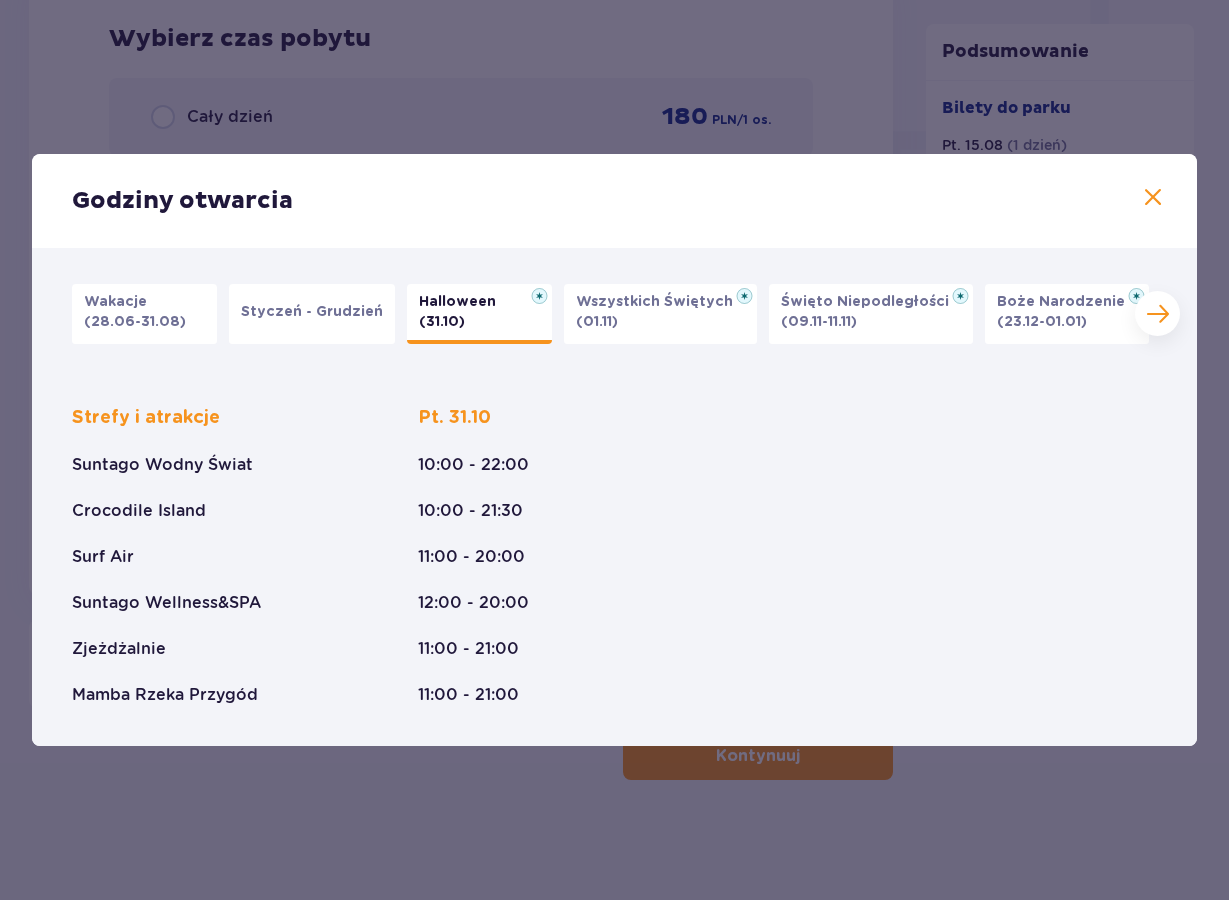 click on "Wszystkich Świętych" at bounding box center [660, 302] 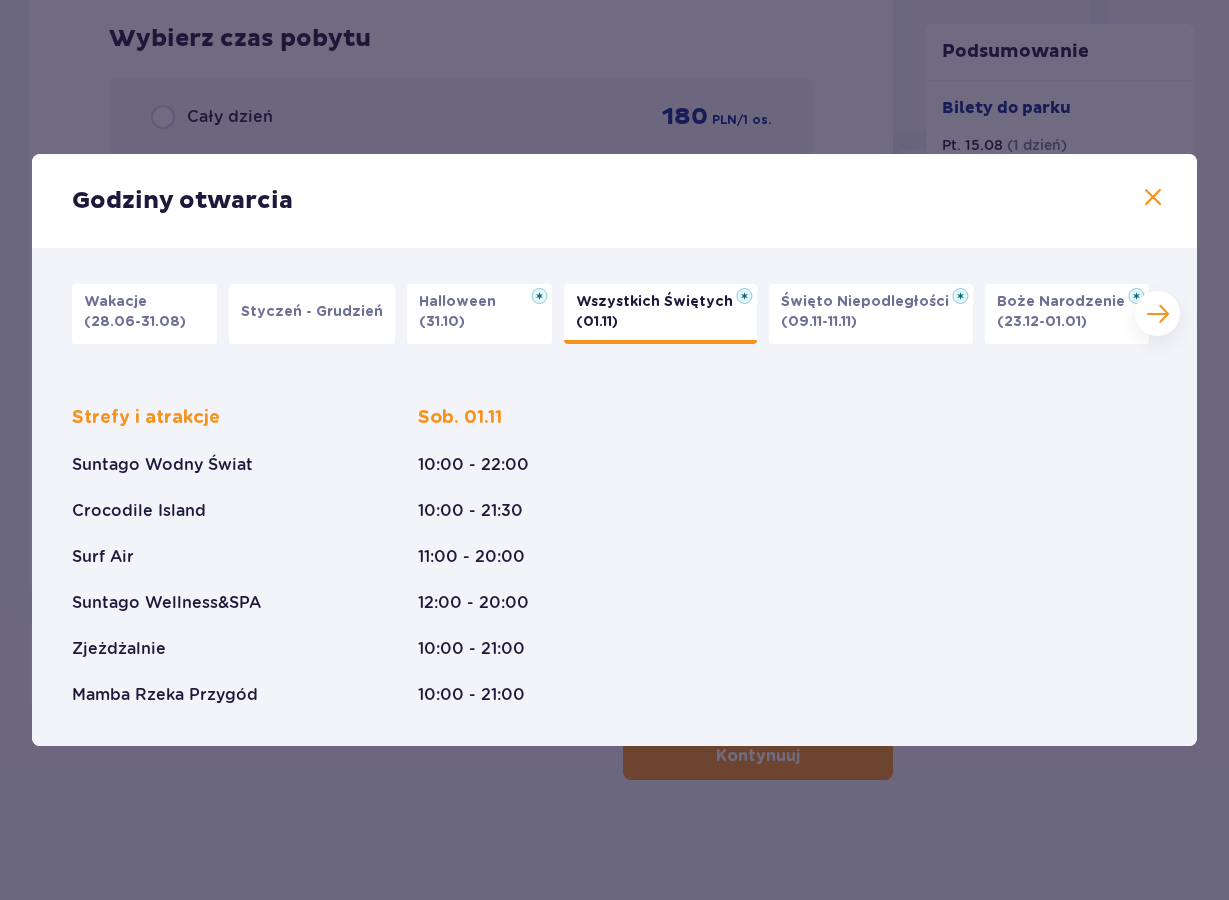 click on "Święto Niepodległości" at bounding box center [871, 302] 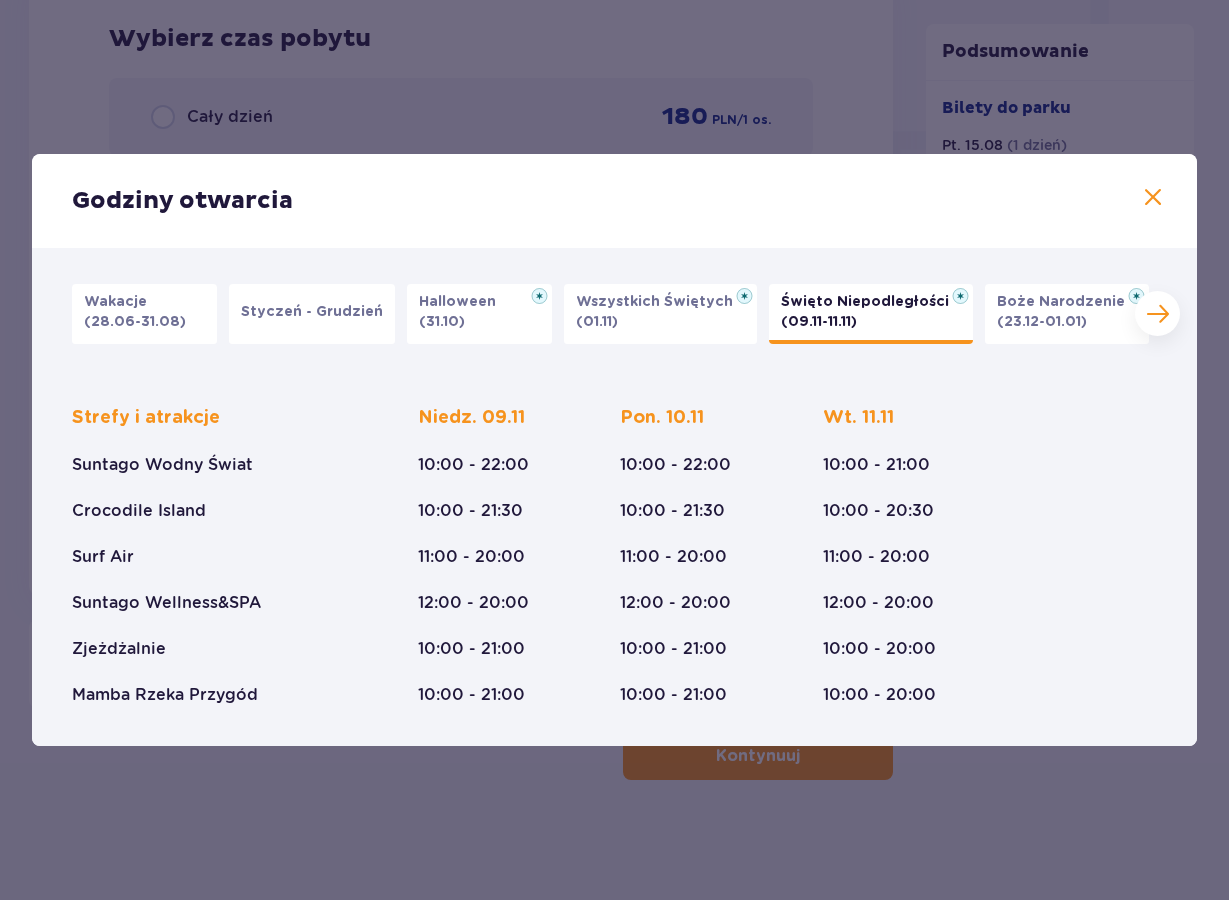 click on "Boże Narodzenie" at bounding box center (1067, 302) 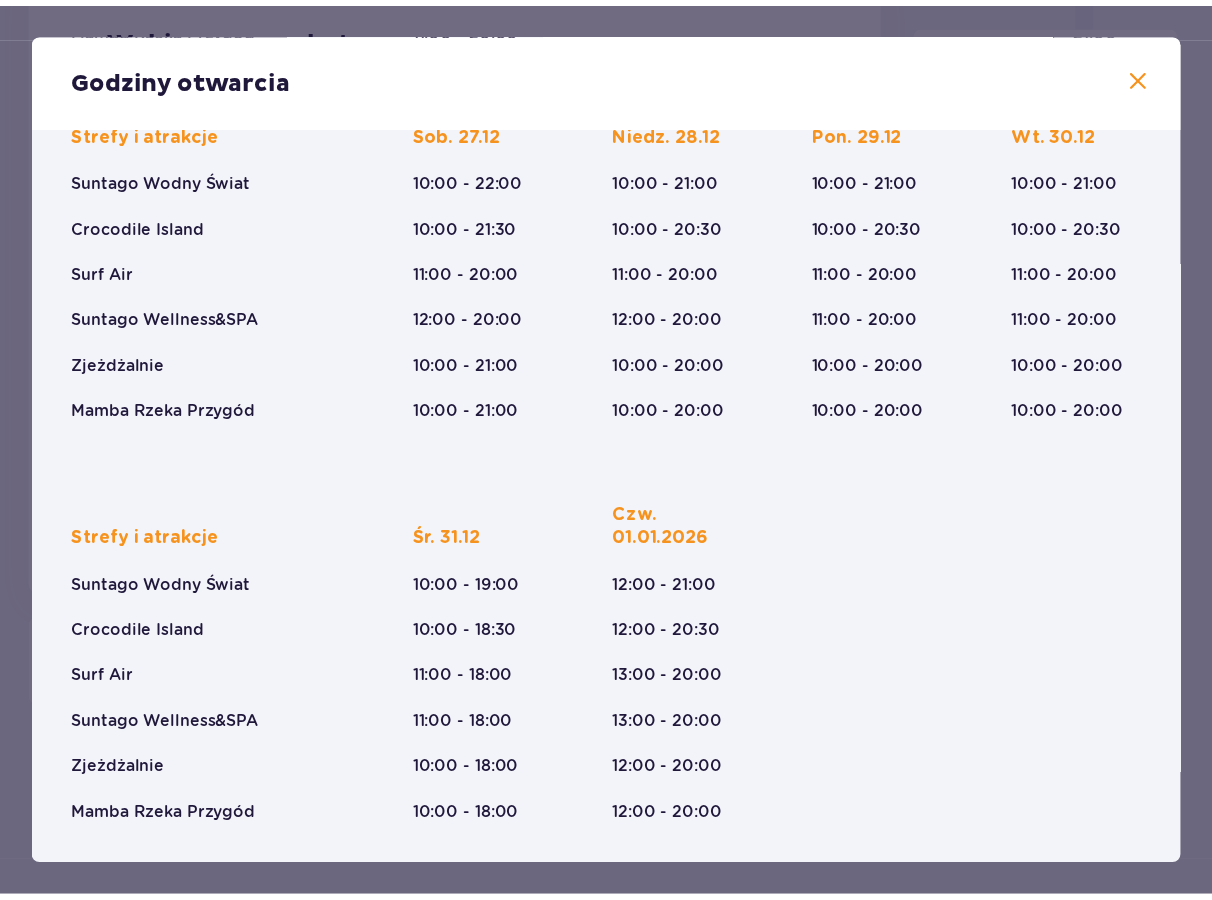 scroll, scrollTop: 0, scrollLeft: 0, axis: both 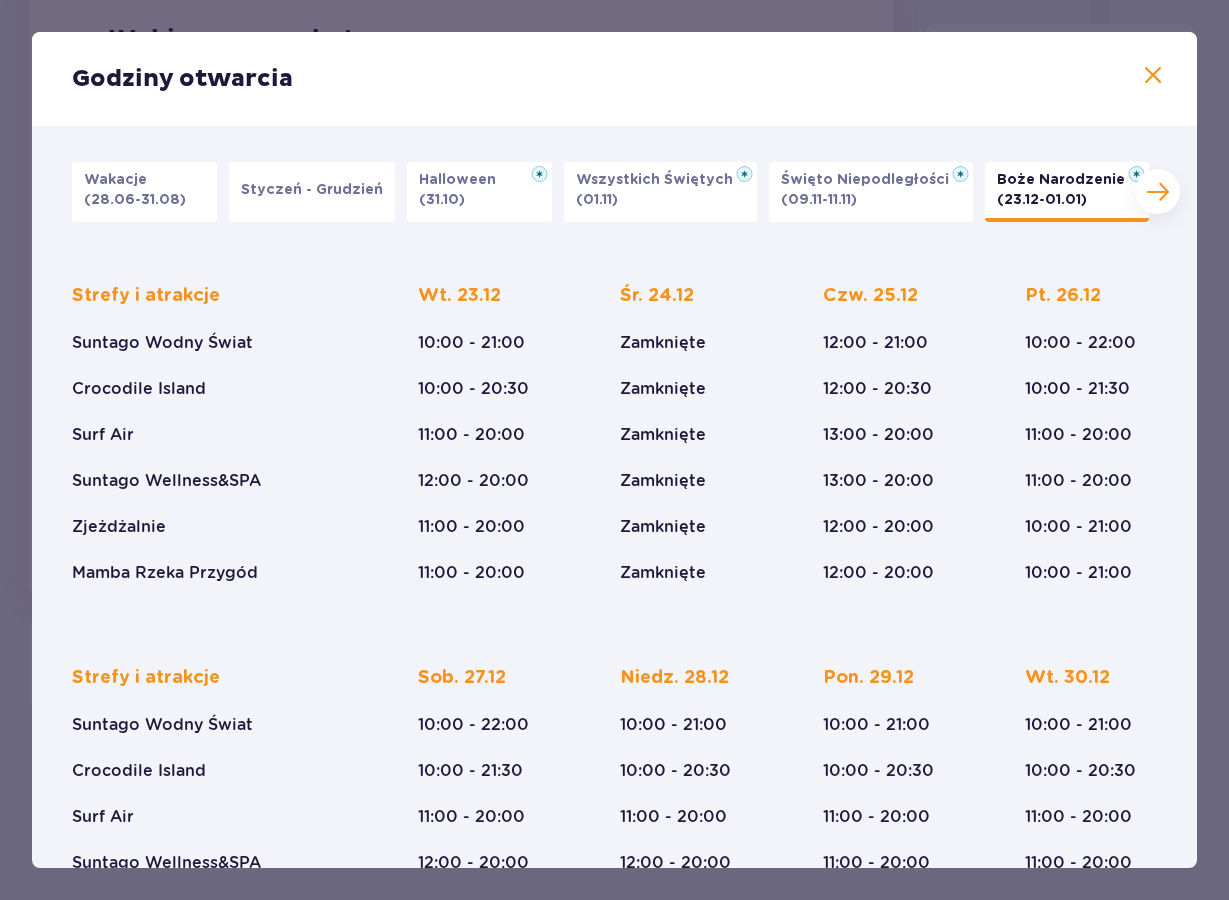 click at bounding box center [1153, 76] 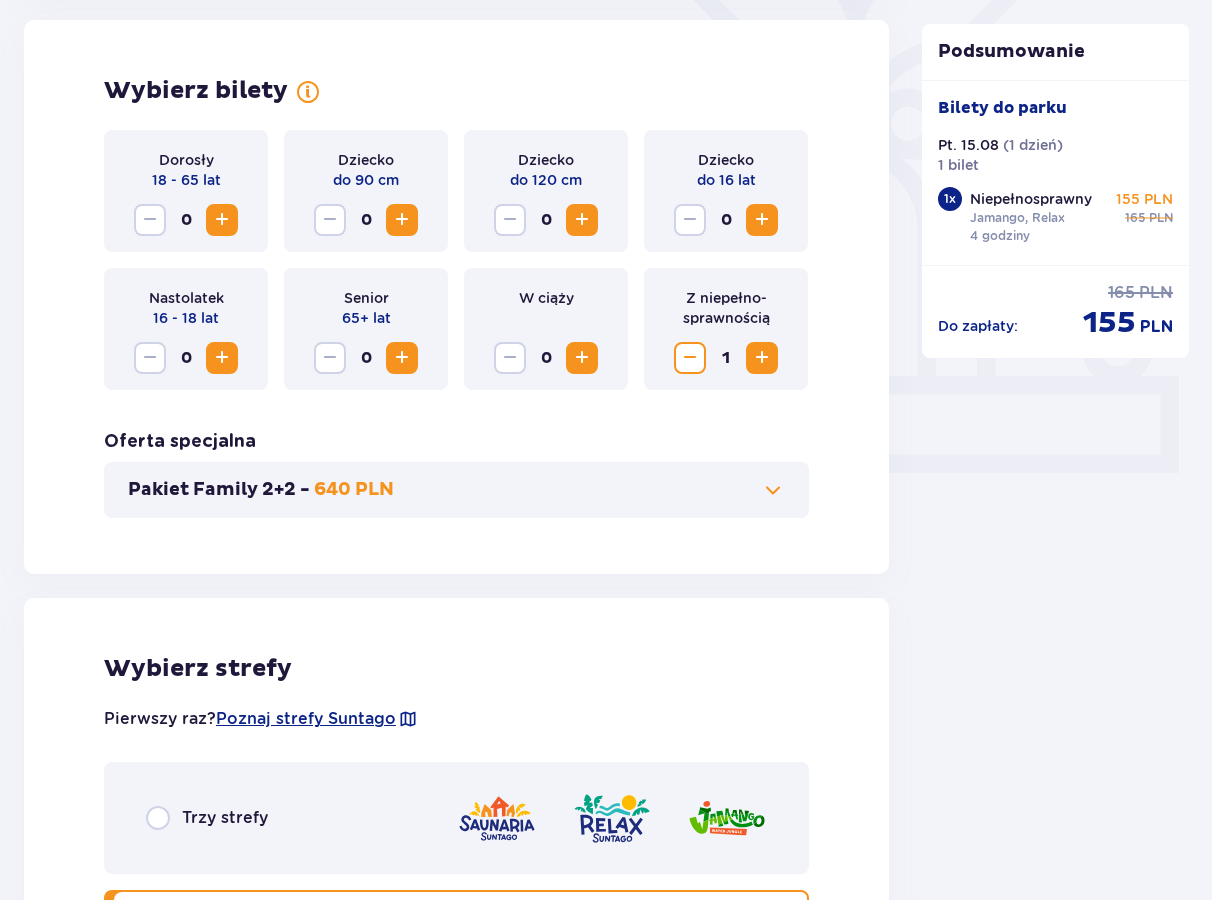 scroll, scrollTop: 0, scrollLeft: 0, axis: both 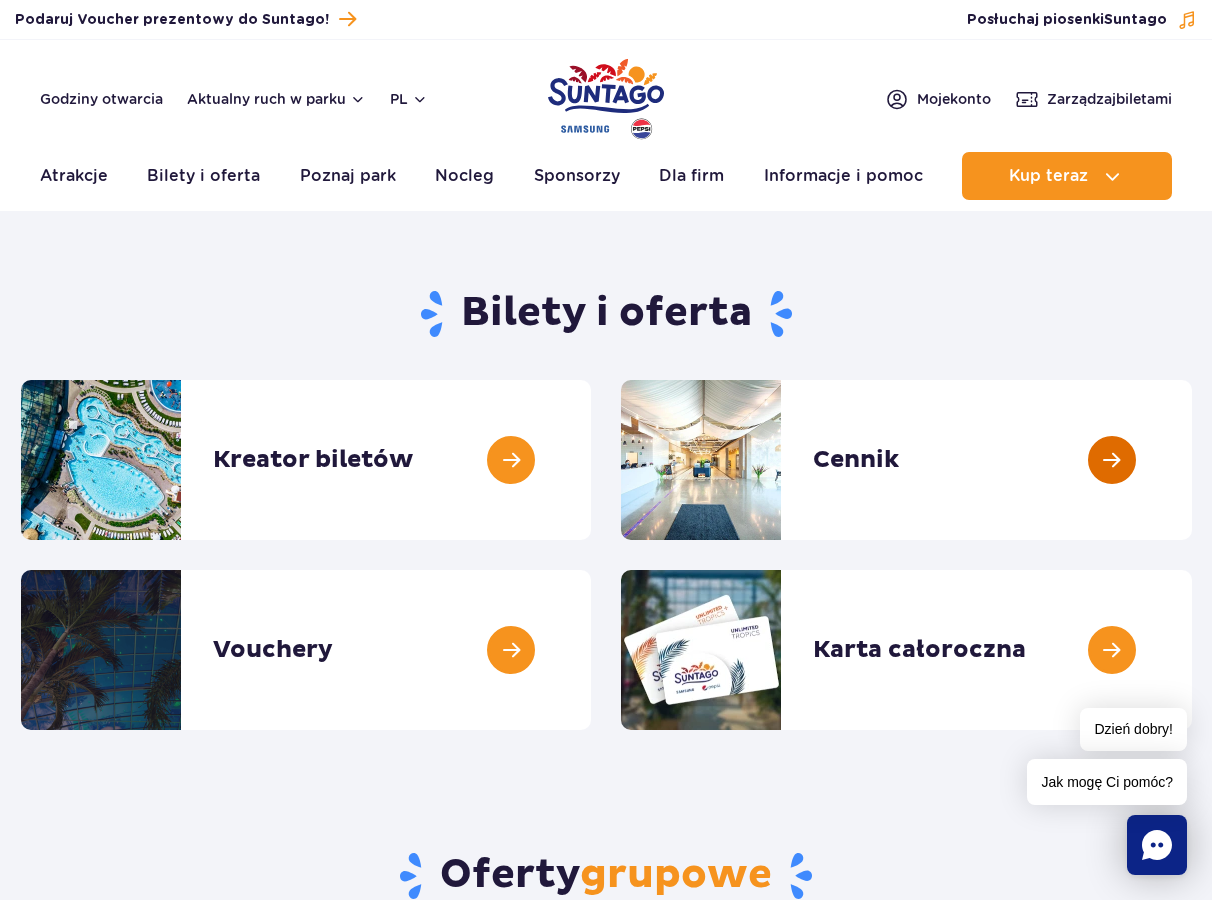 drag, startPoint x: 0, startPoint y: 0, endPoint x: 842, endPoint y: 457, distance: 958.0256 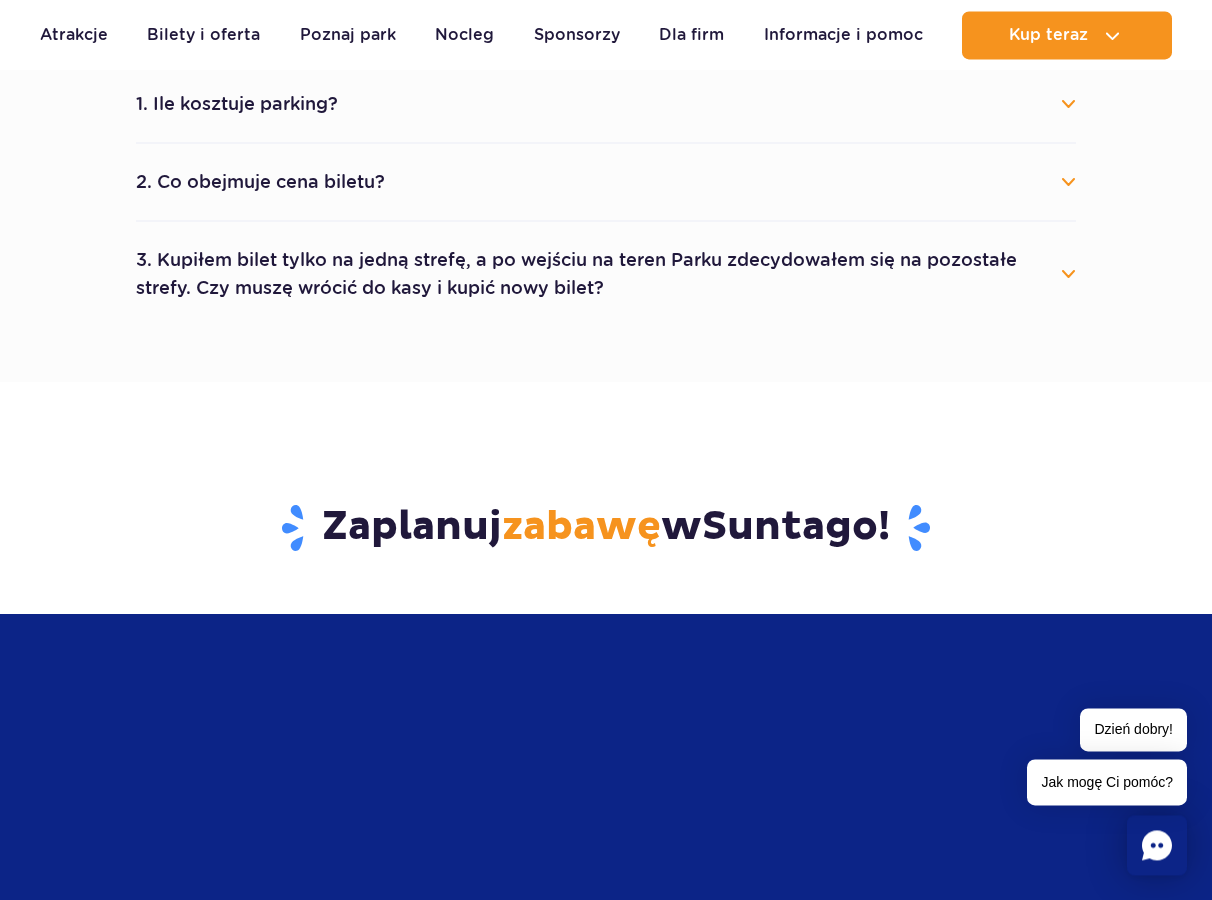 scroll, scrollTop: 1224, scrollLeft: 0, axis: vertical 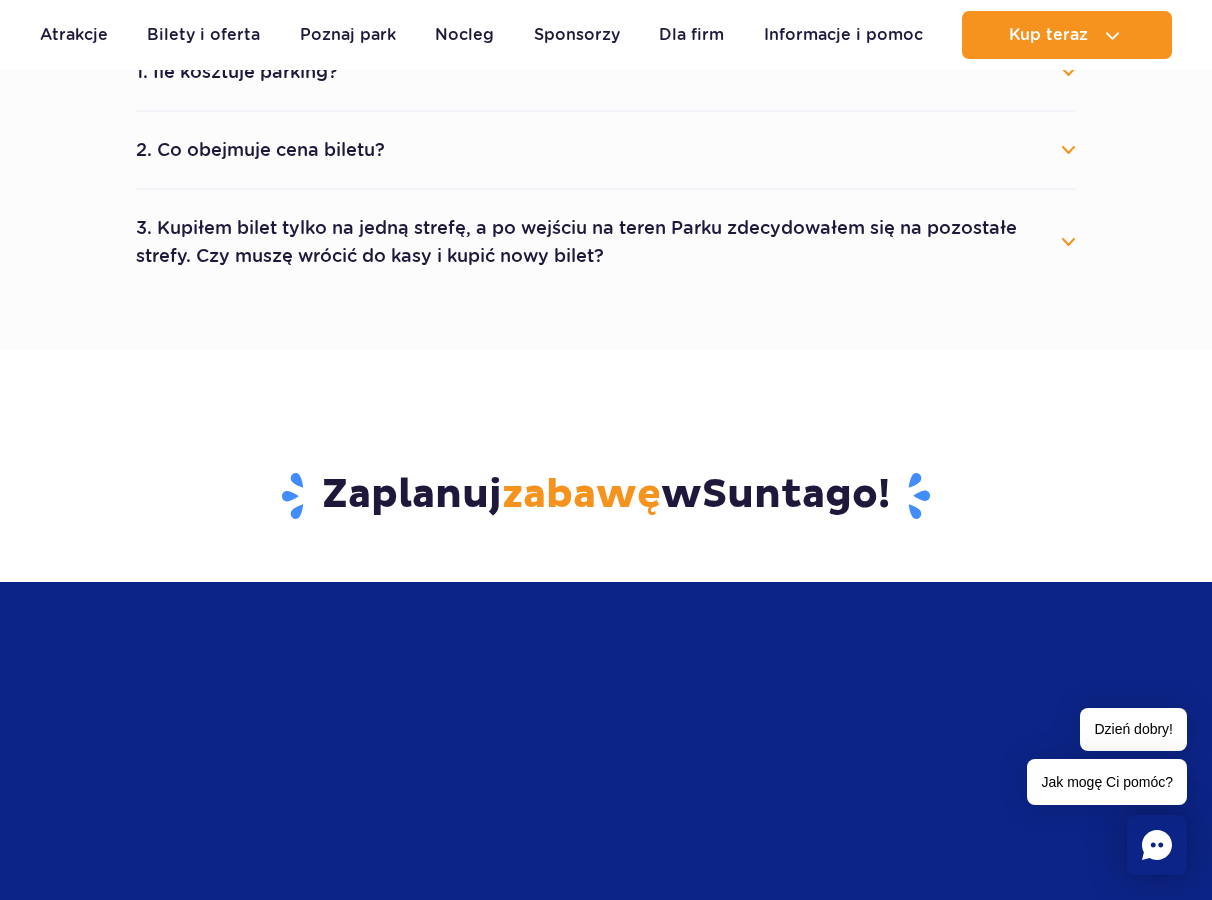 click on "3. Kupiłem bilet tylko na jedną strefę, a po wejściu na teren Parku zdecydowałem się na pozostałe strefy. Czy muszę wrócić do kasy i kupić nowy bilet?" at bounding box center [606, 242] 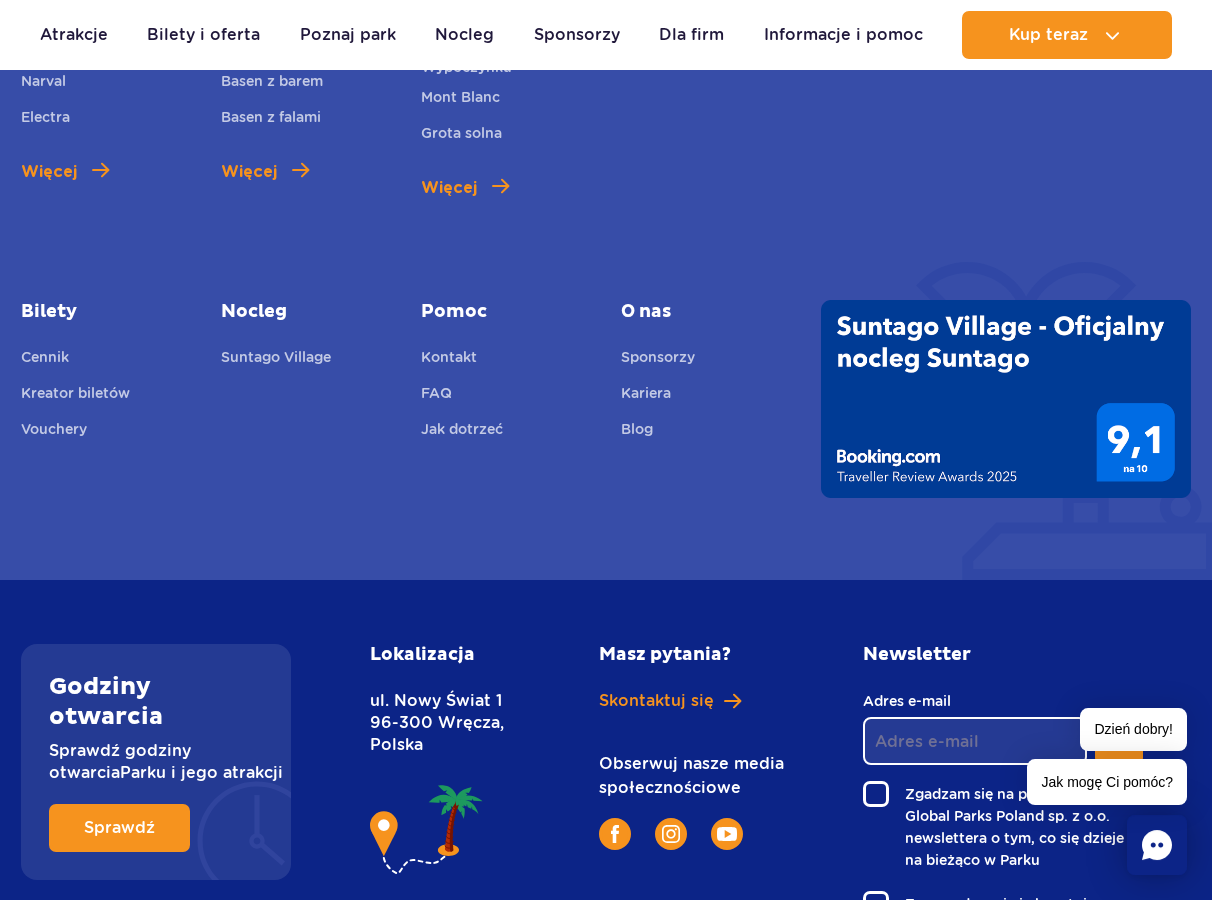 scroll, scrollTop: 2924, scrollLeft: 0, axis: vertical 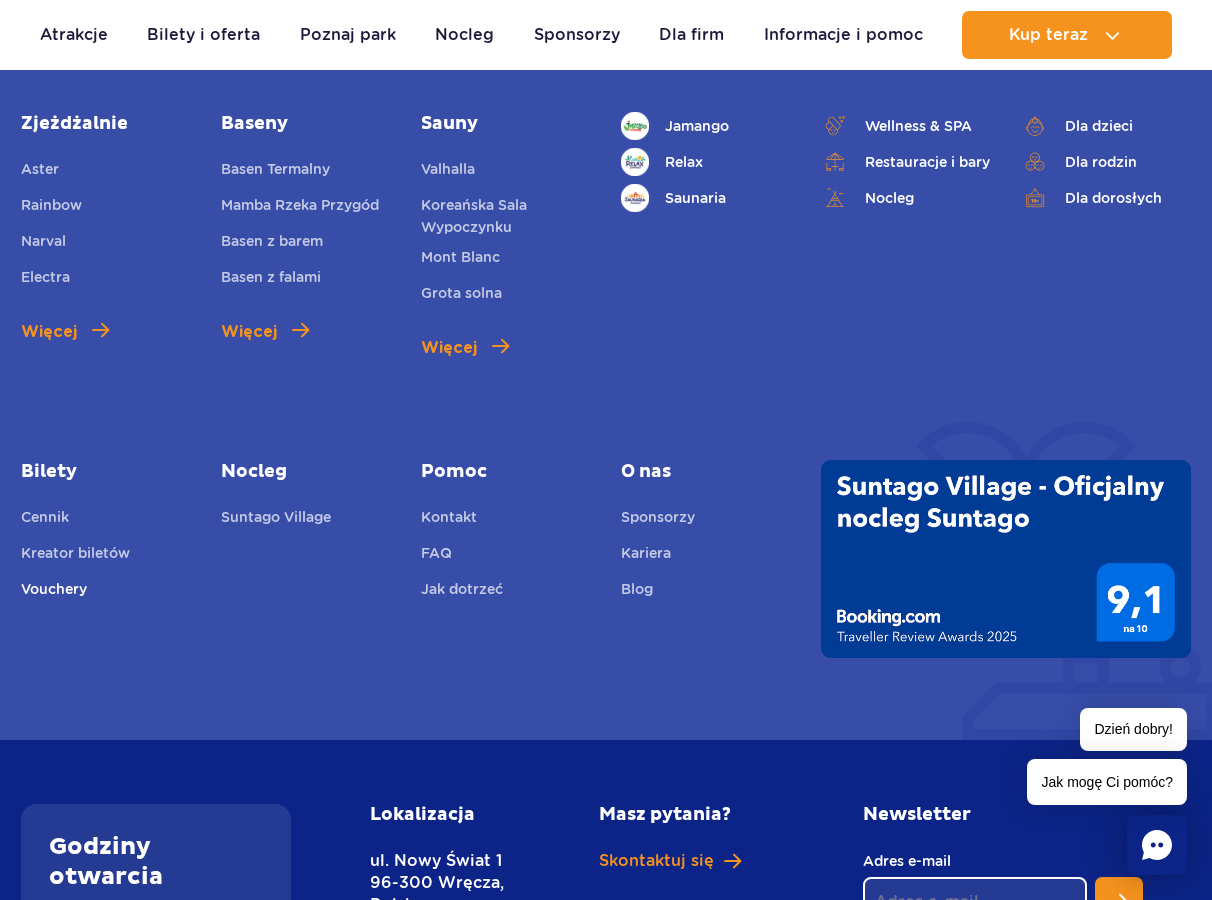 click on "Vouchery" at bounding box center [54, 592] 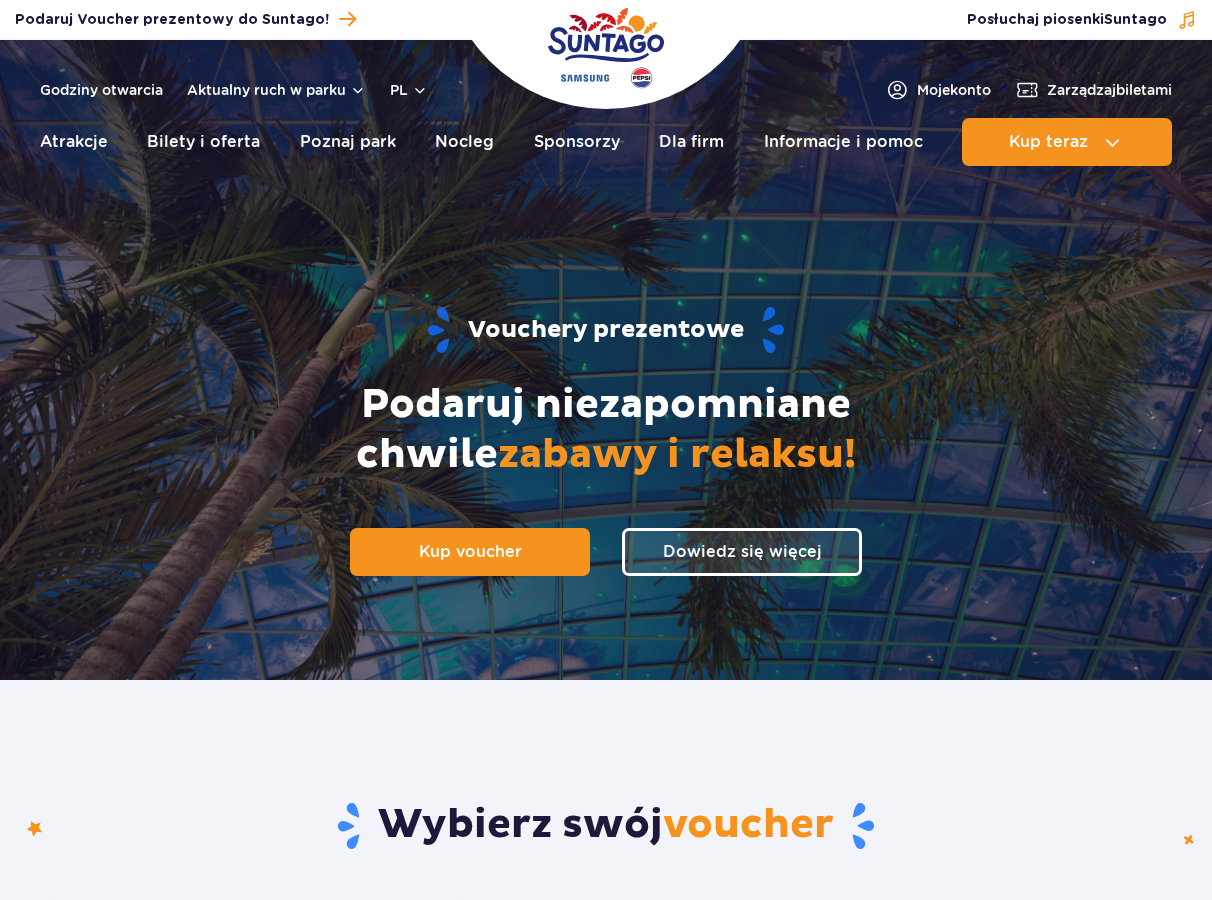 scroll, scrollTop: 0, scrollLeft: 0, axis: both 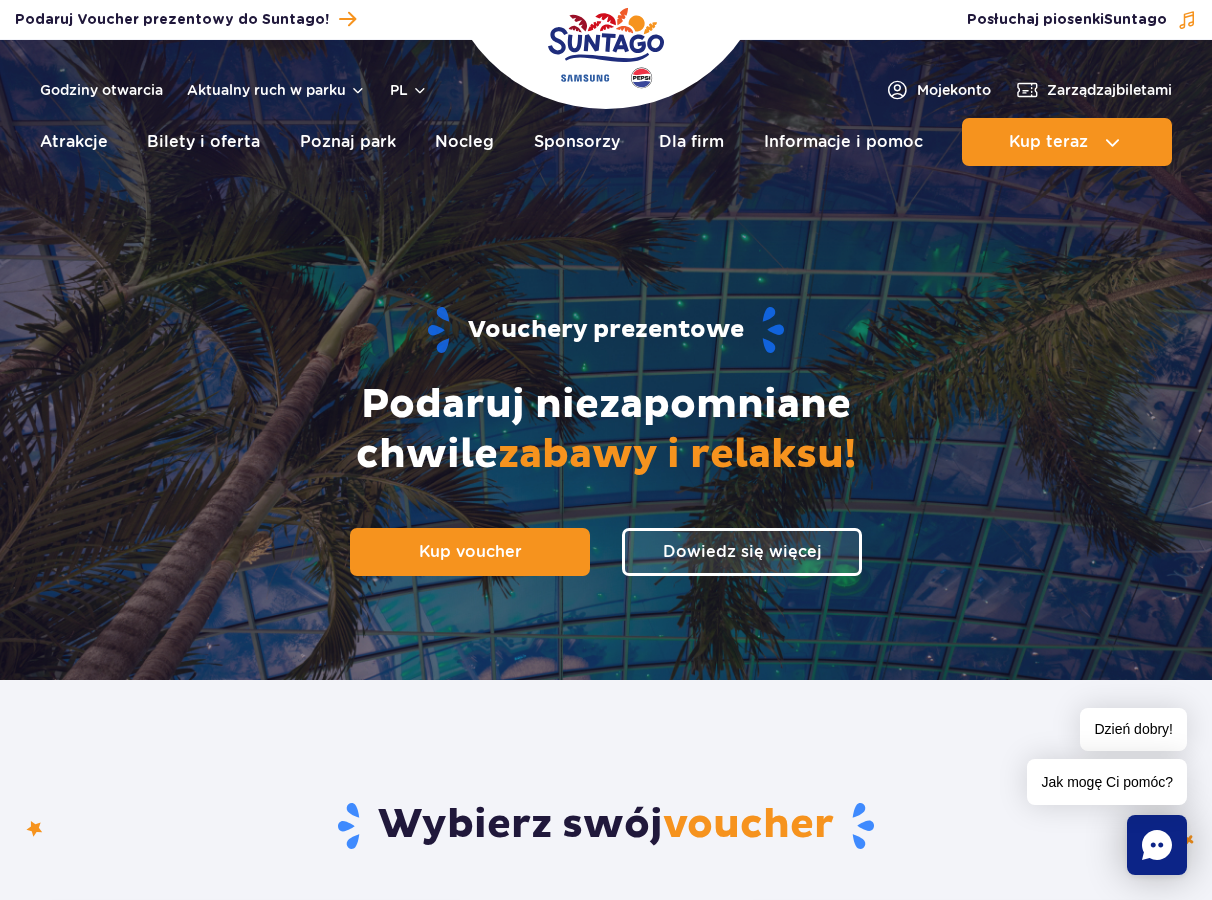 click on "Vouchery prezentowe
Podaruj niezapomniane chwile  zabawy i relaksu!
Kup voucher
Dowiedz się więcej" at bounding box center [606, 440] 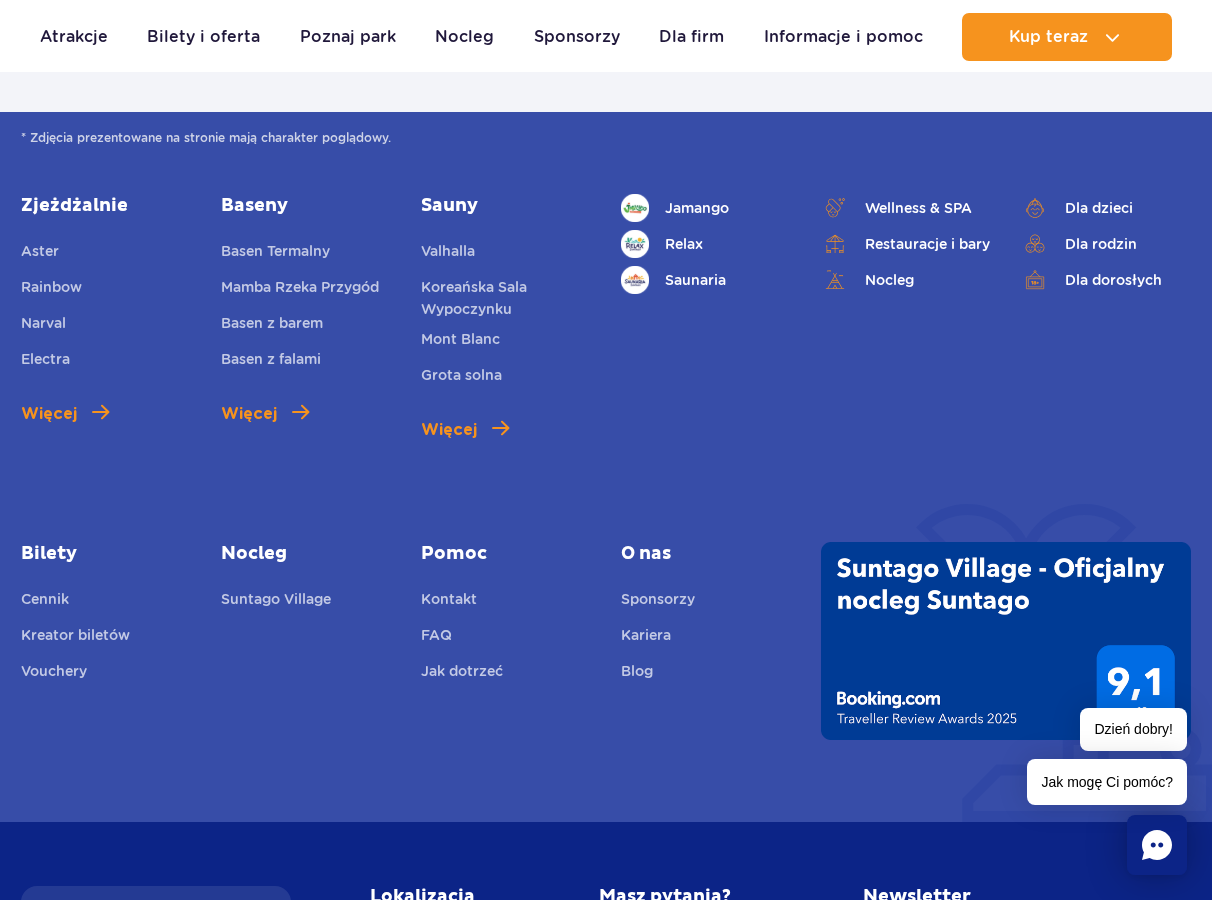 scroll, scrollTop: 3855, scrollLeft: 0, axis: vertical 